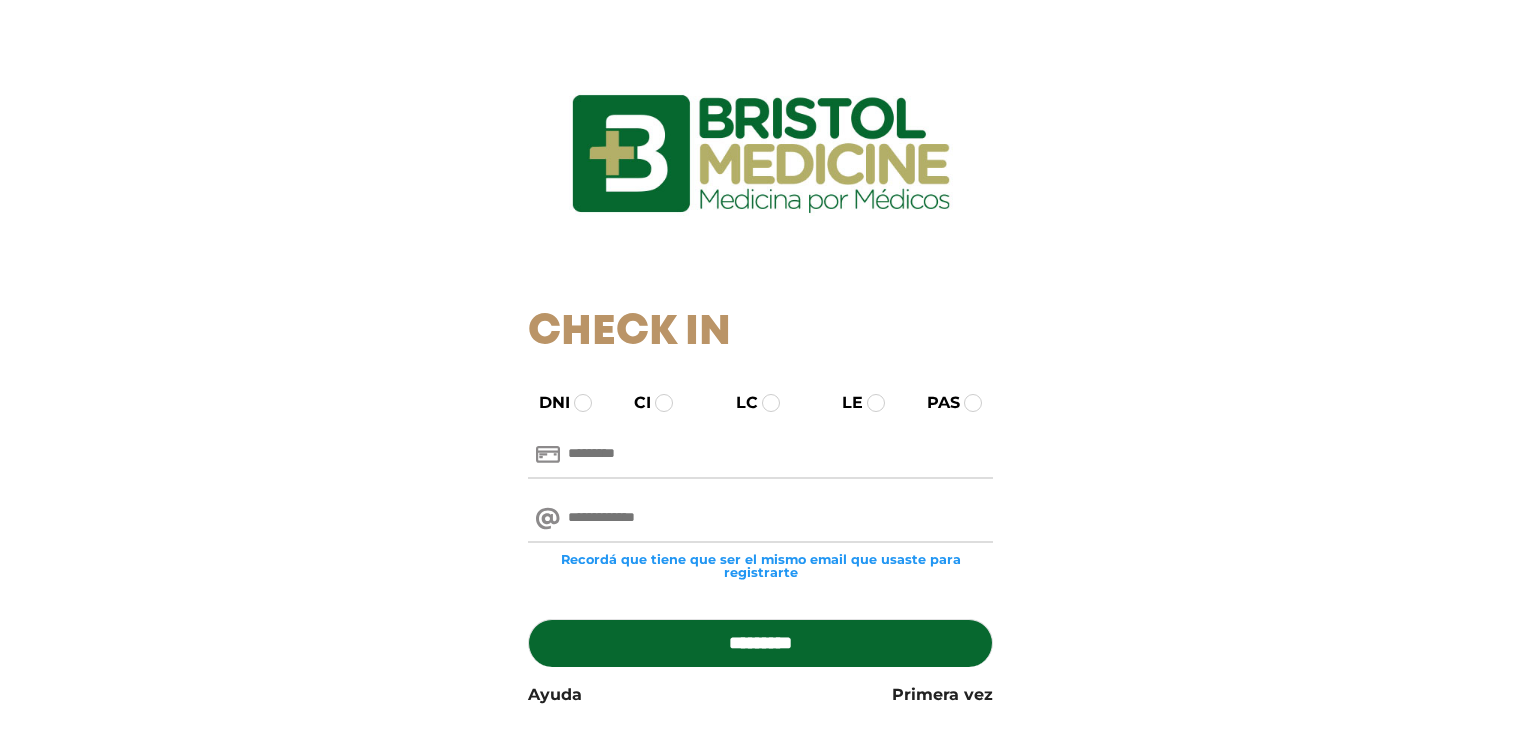 scroll, scrollTop: 0, scrollLeft: 0, axis: both 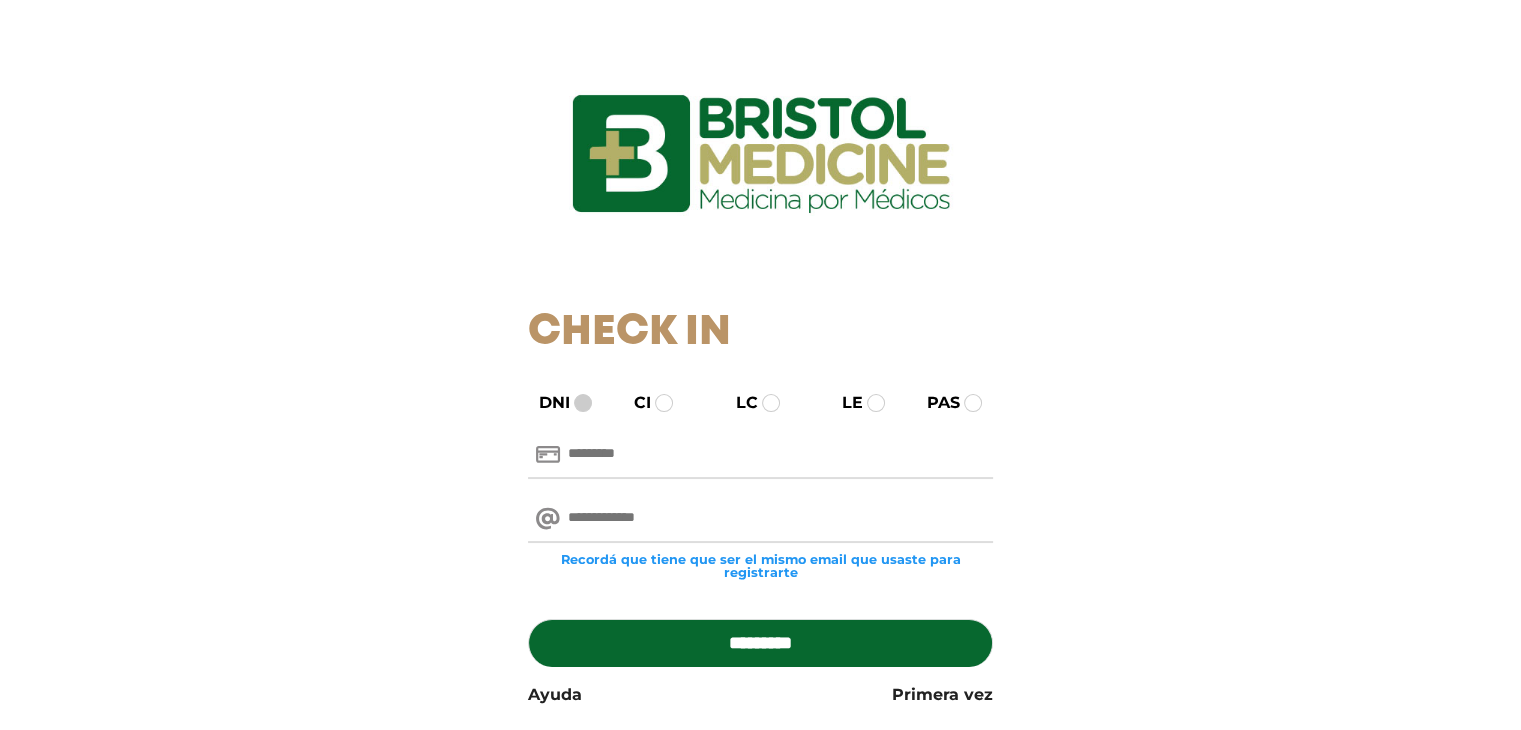 click at bounding box center (583, 403) 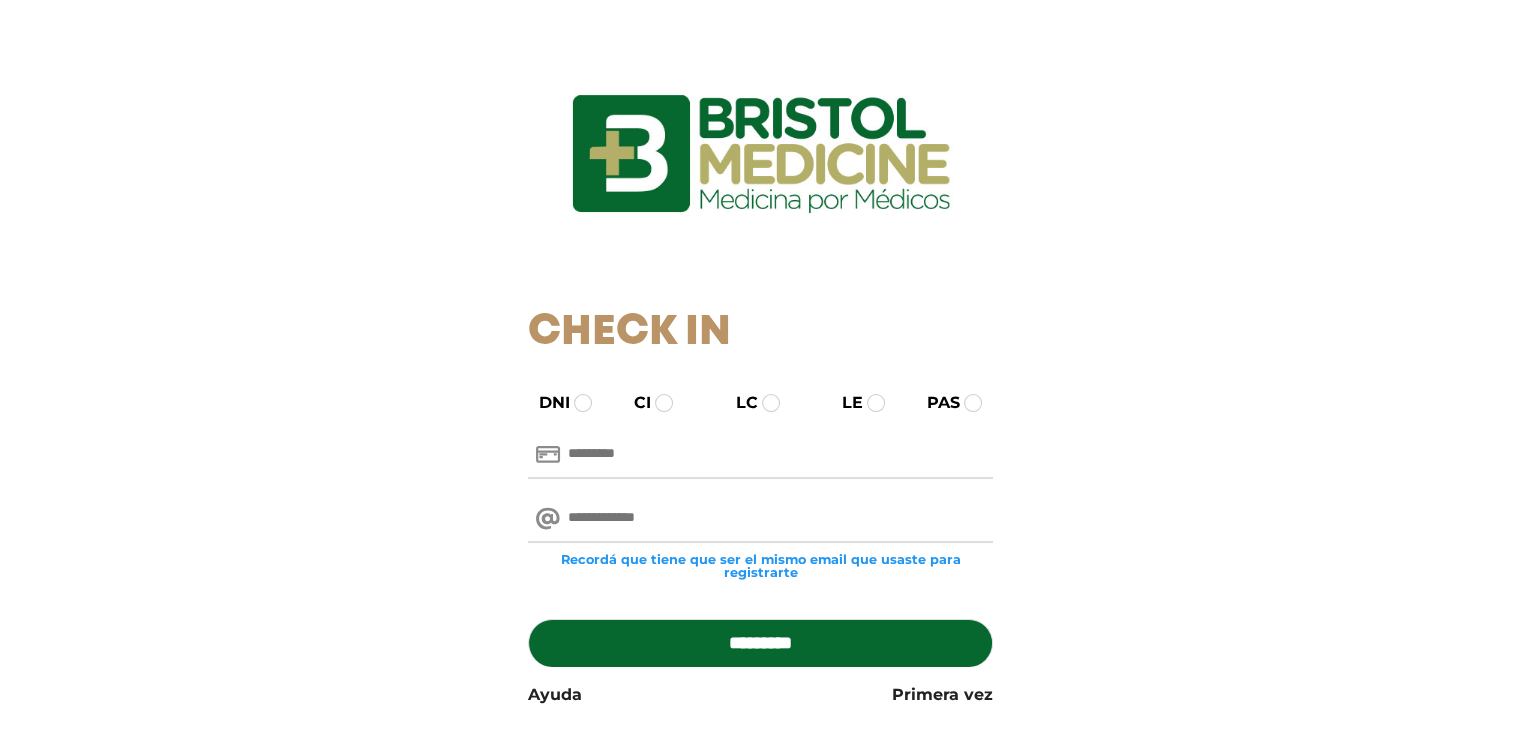 click at bounding box center (760, 455) 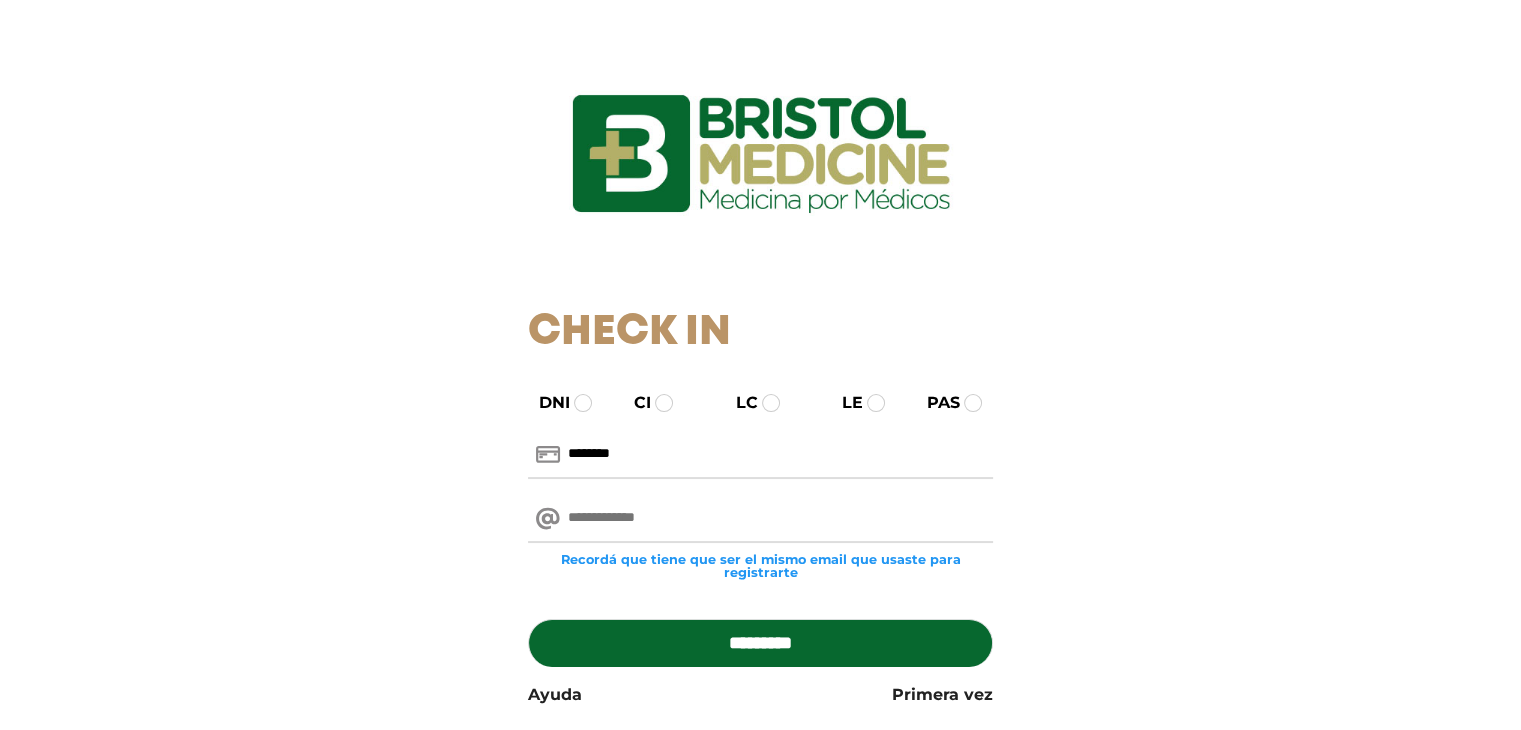 type on "********" 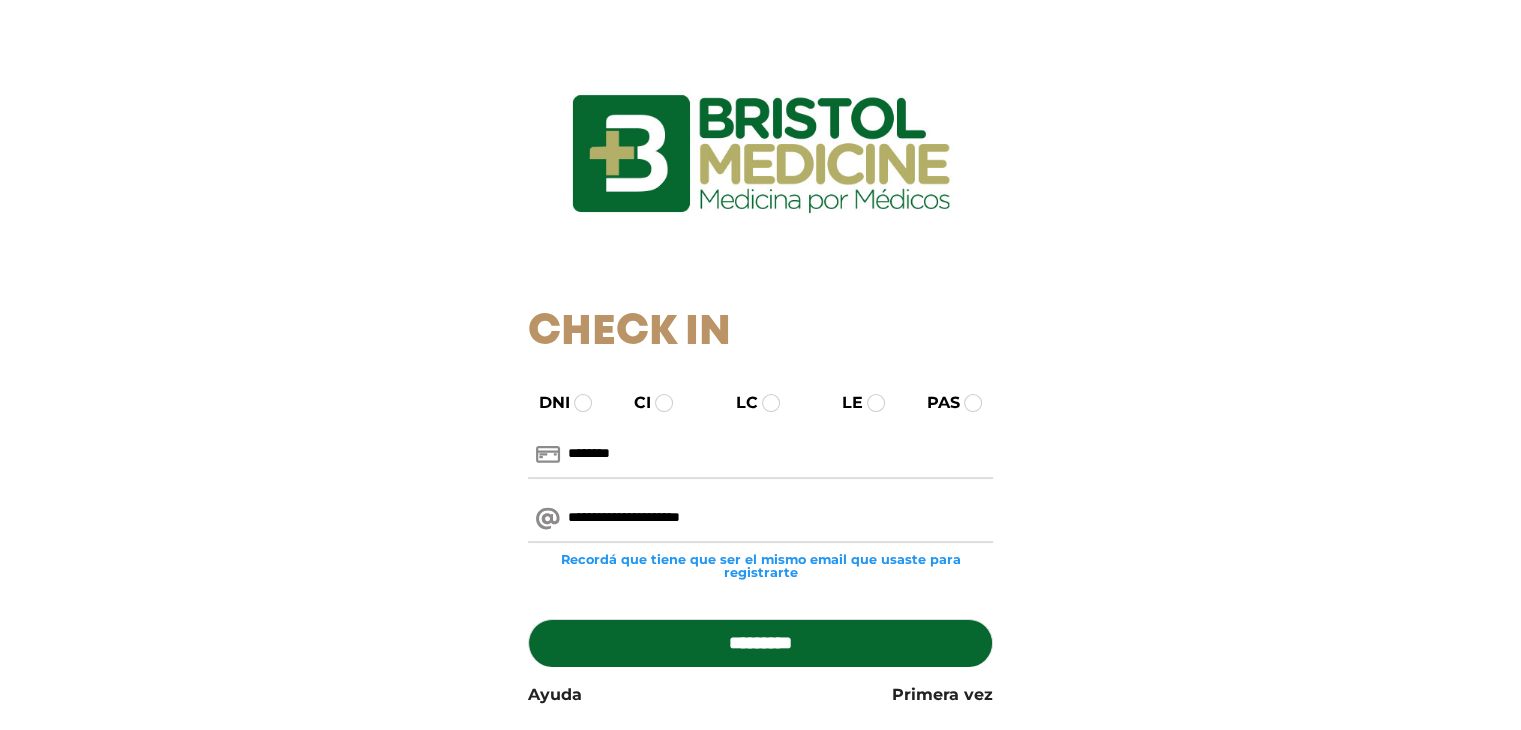type on "**********" 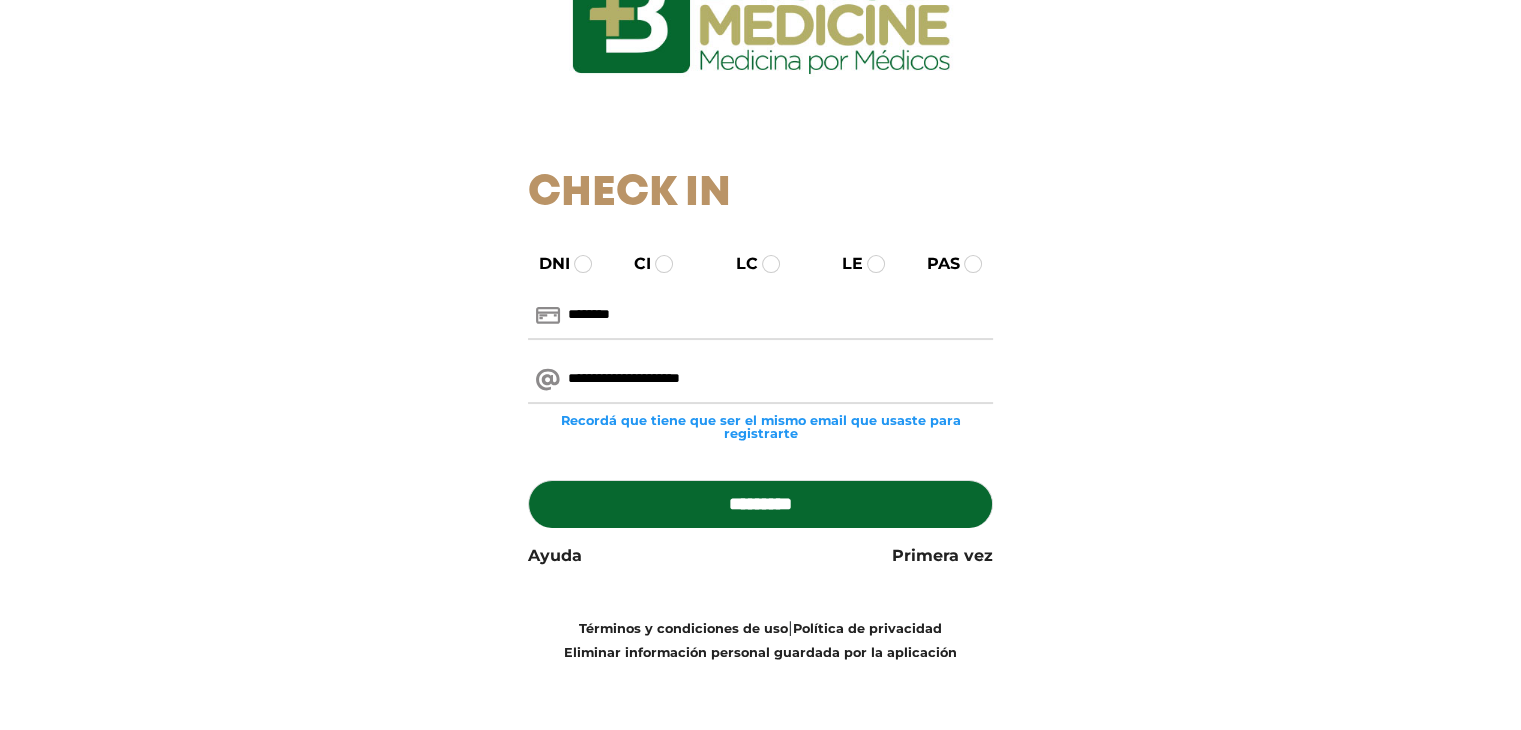 scroll, scrollTop: 140, scrollLeft: 0, axis: vertical 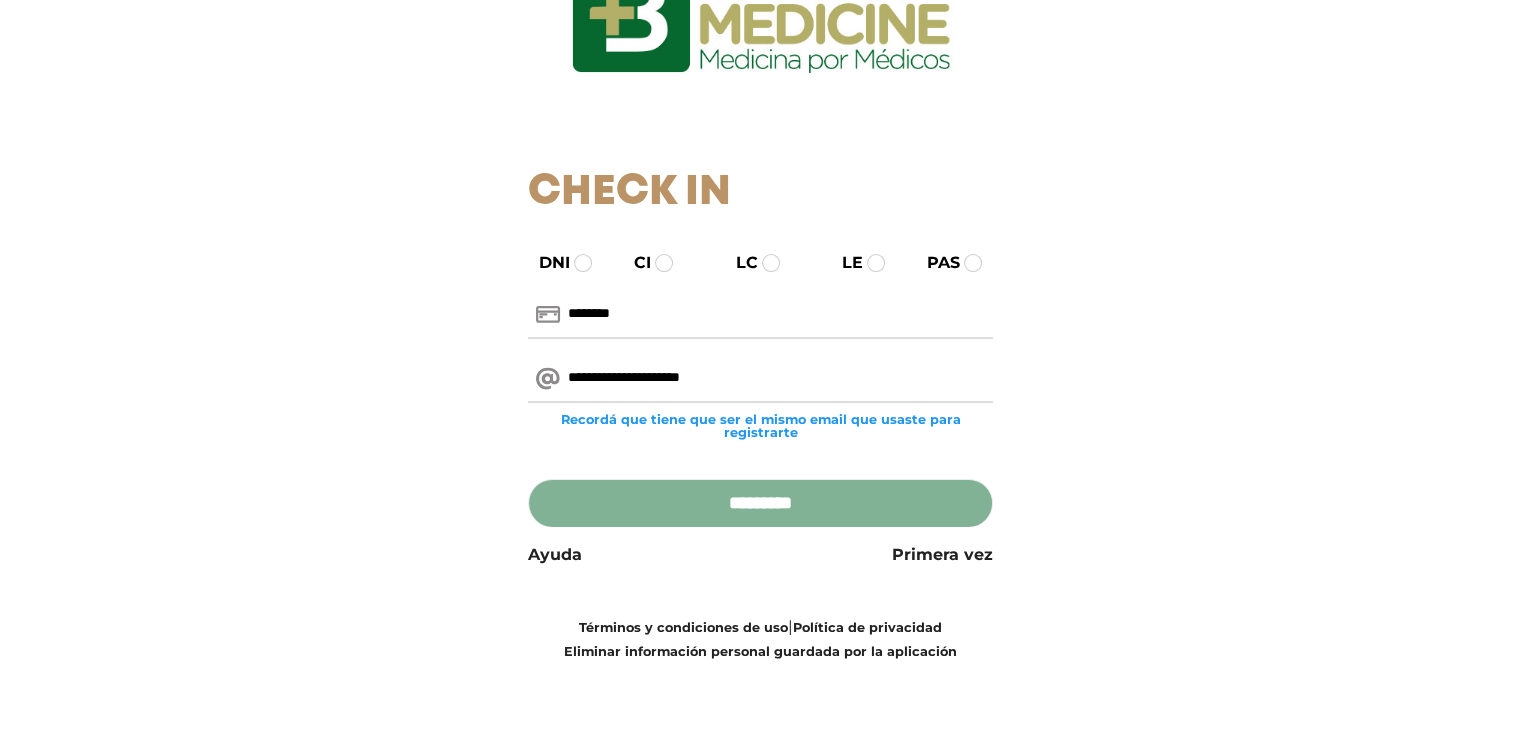 click on "*********" at bounding box center [760, 503] 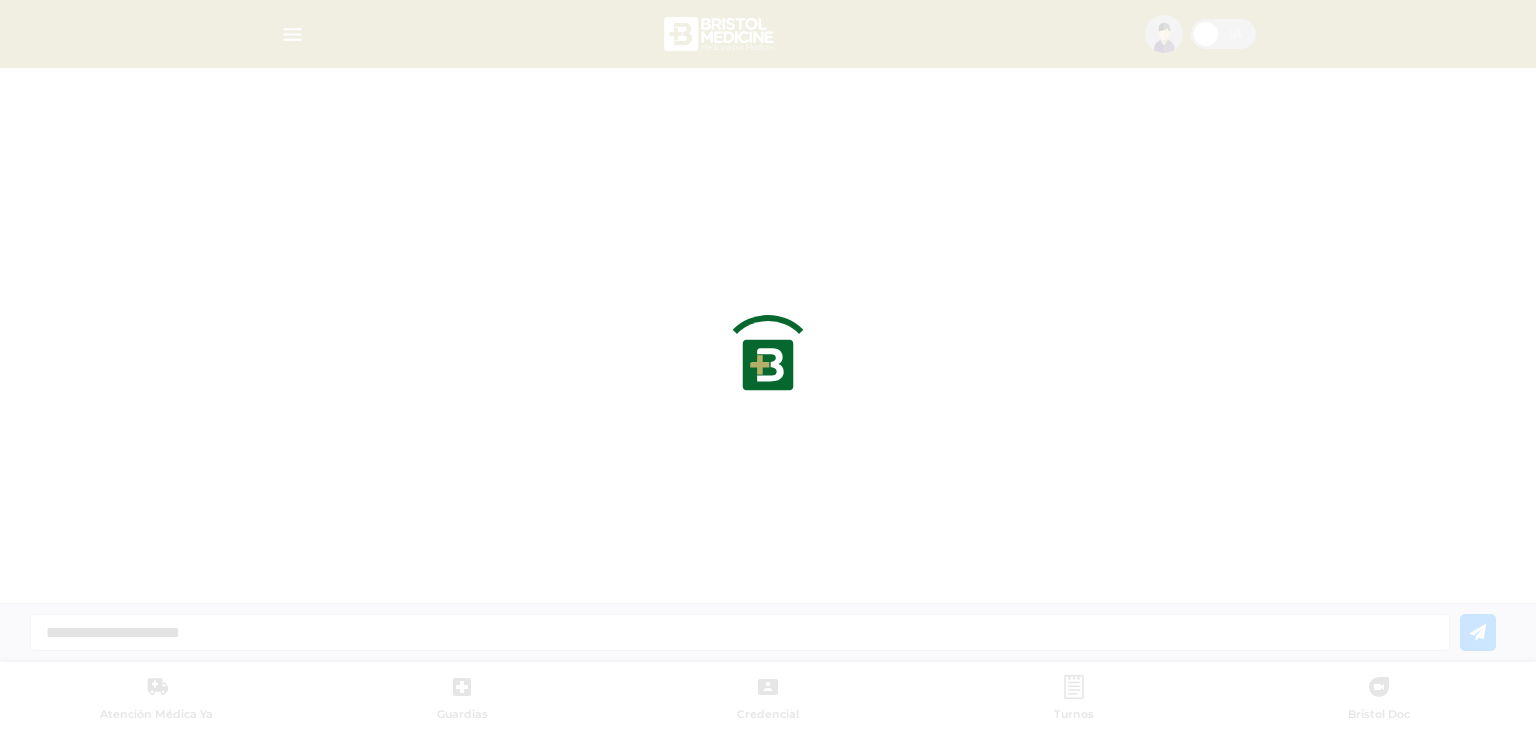 scroll, scrollTop: 0, scrollLeft: 0, axis: both 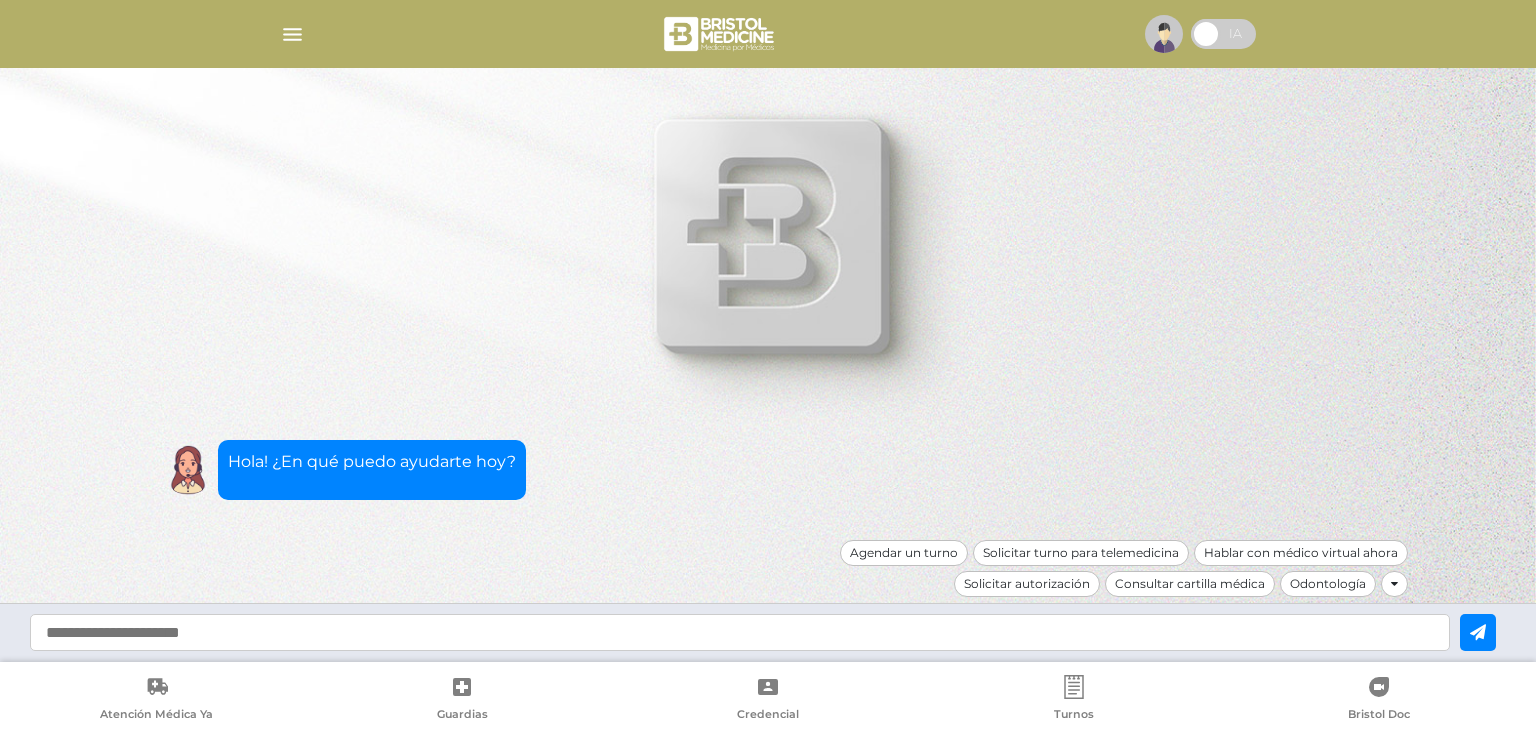 click at bounding box center (1164, 34) 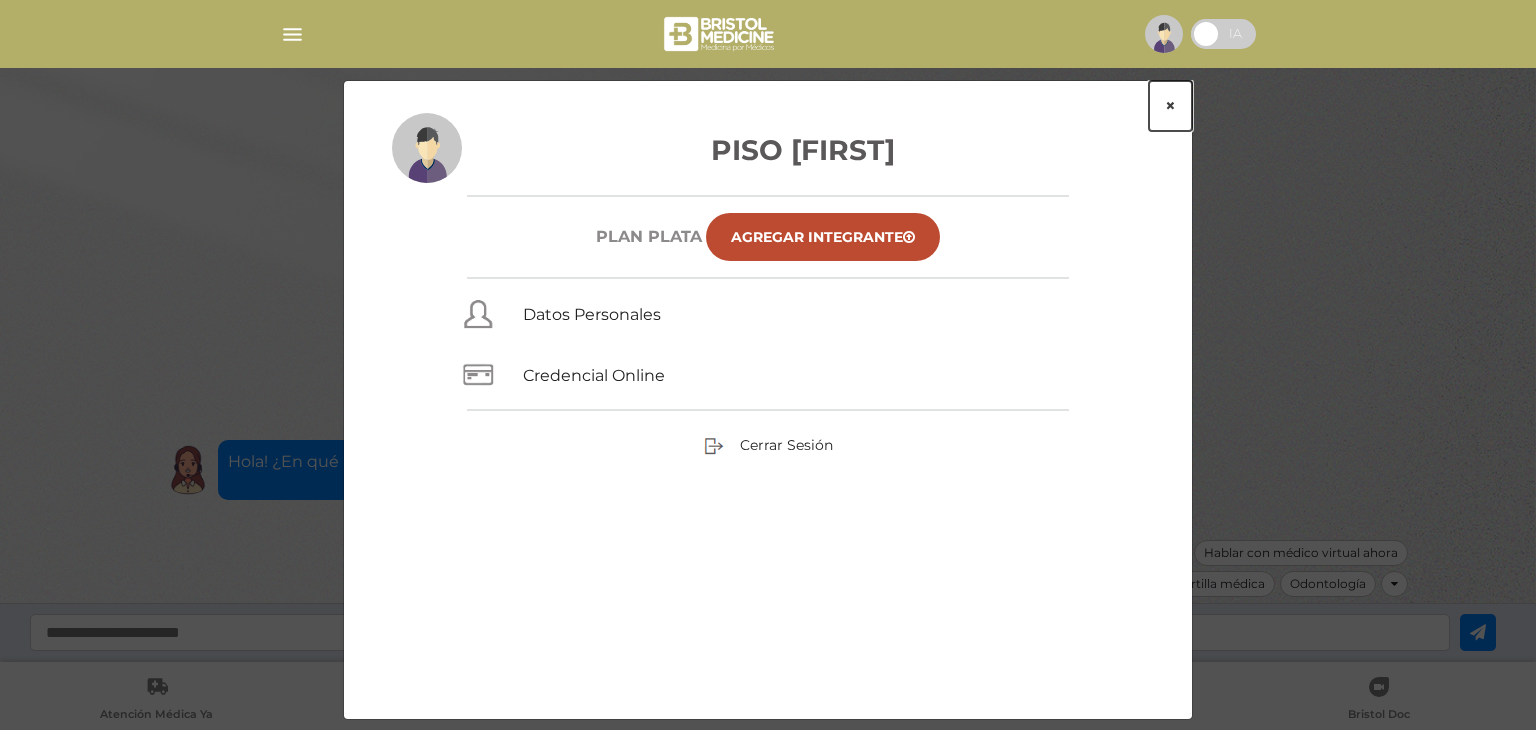 click on "×" at bounding box center (1170, 106) 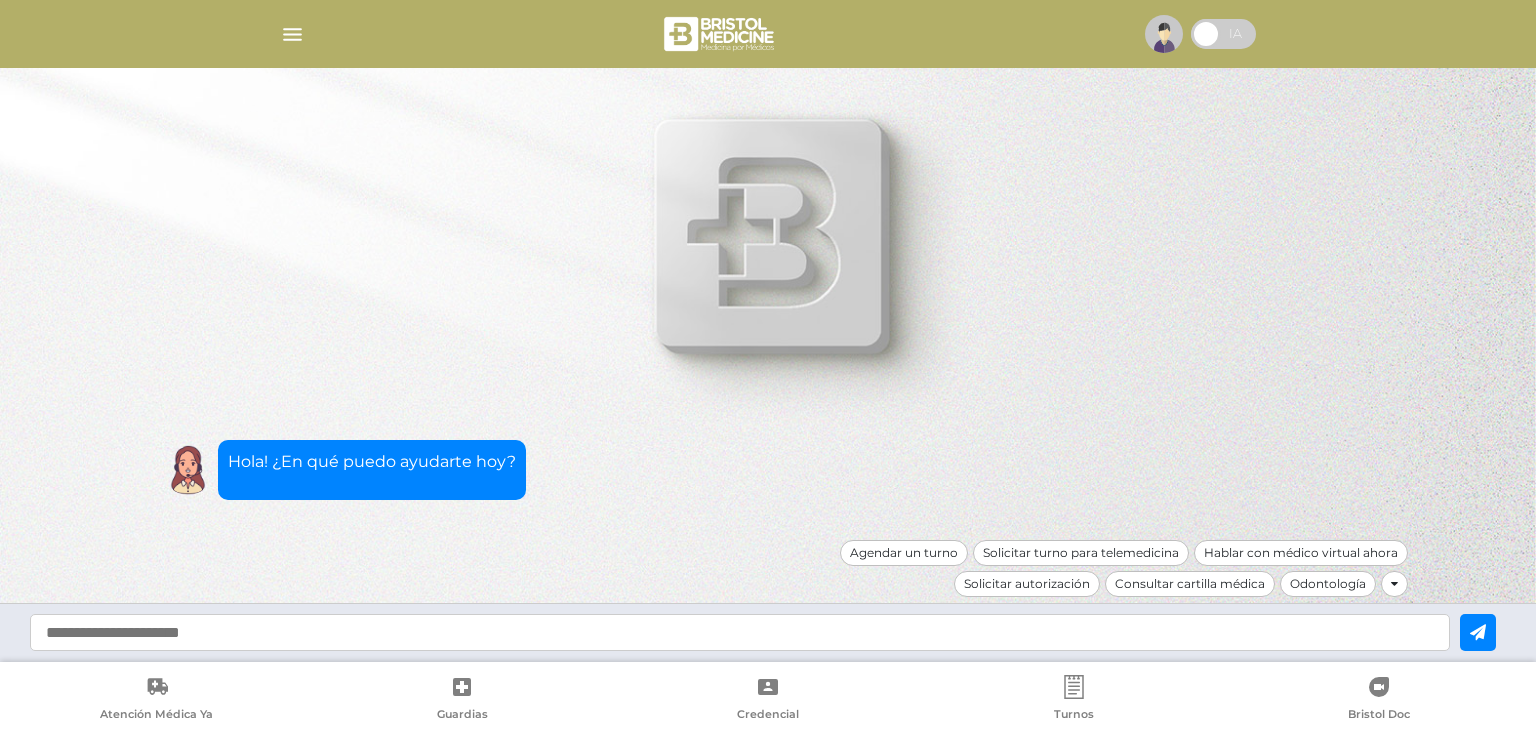 click at bounding box center (1394, 584) 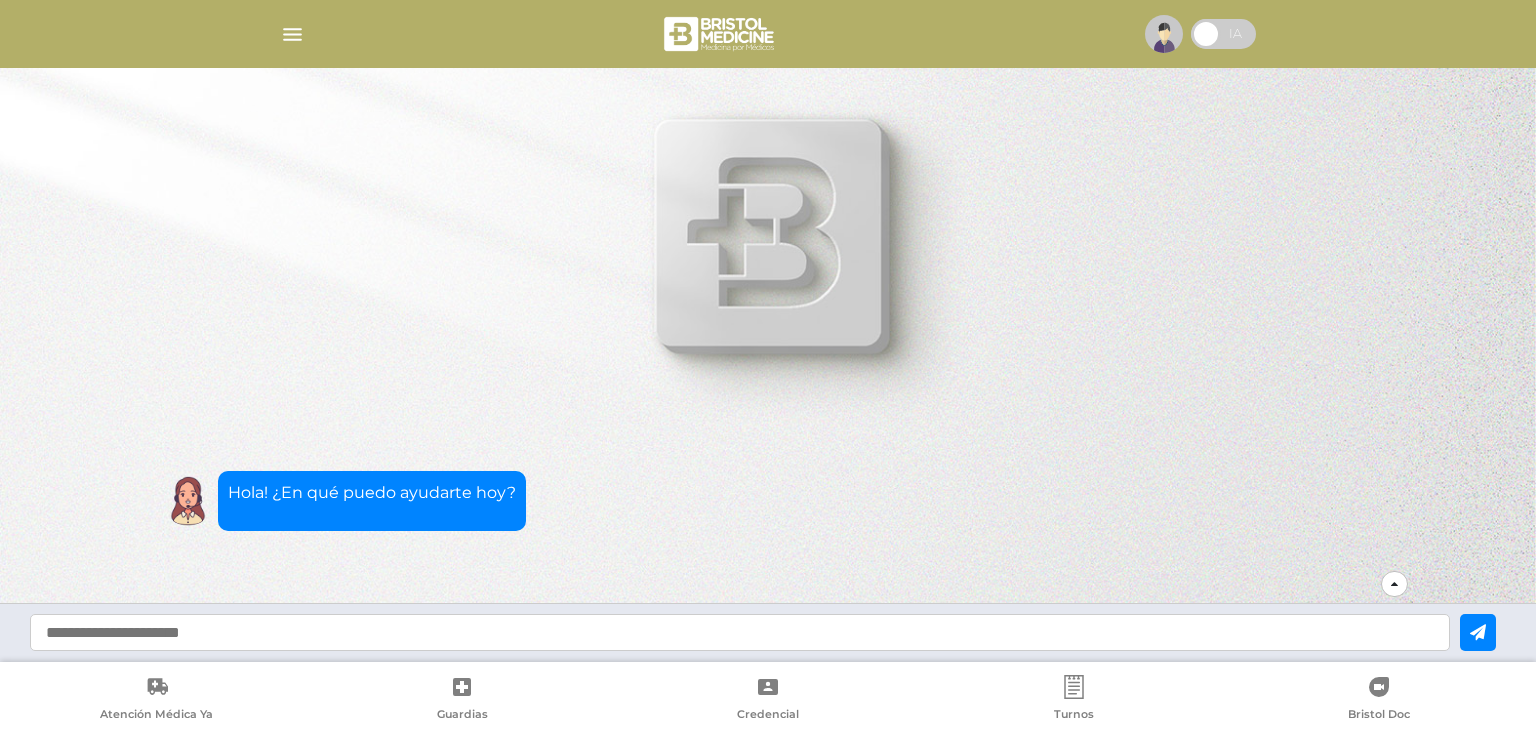 click at bounding box center [1394, 584] 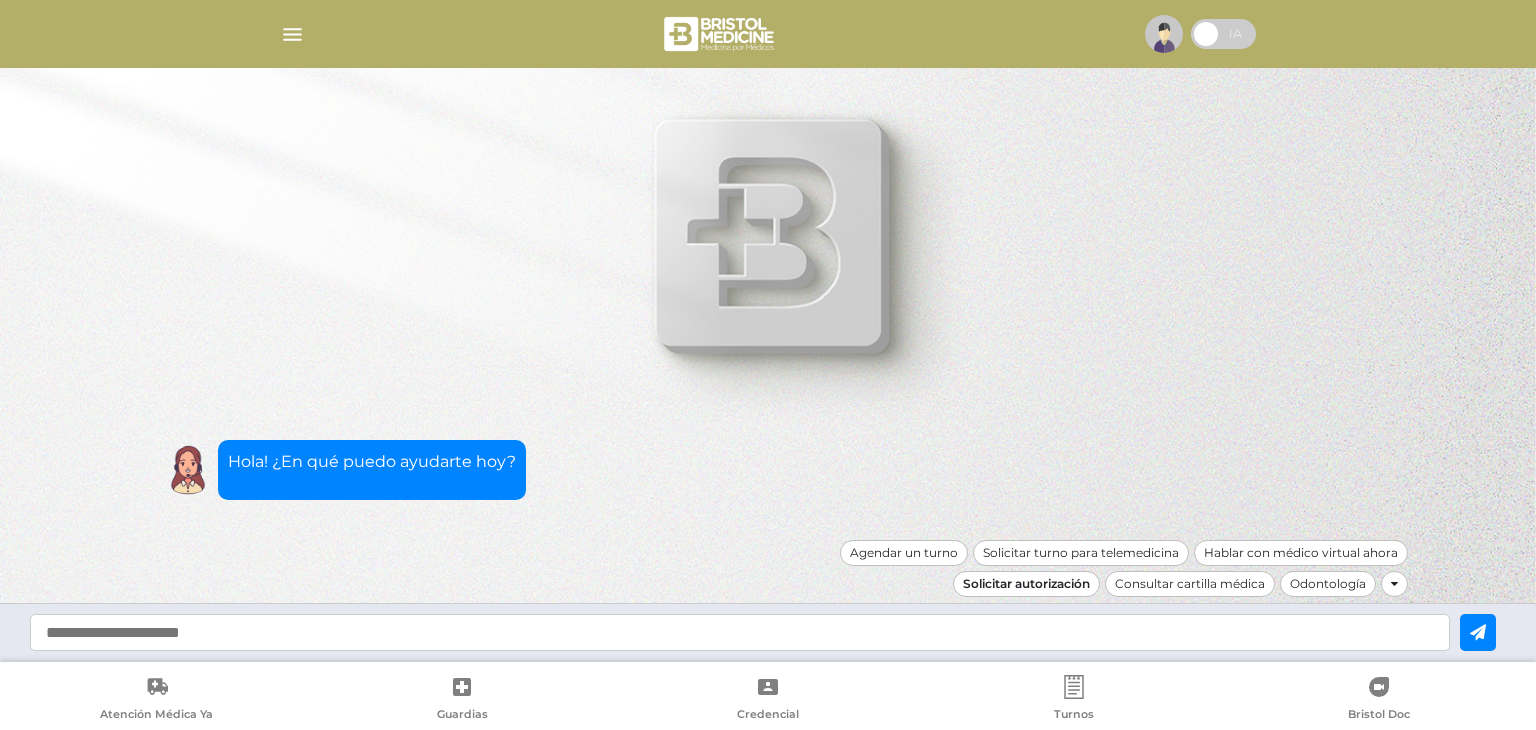 click on "Solicitar autorización" at bounding box center [1026, 584] 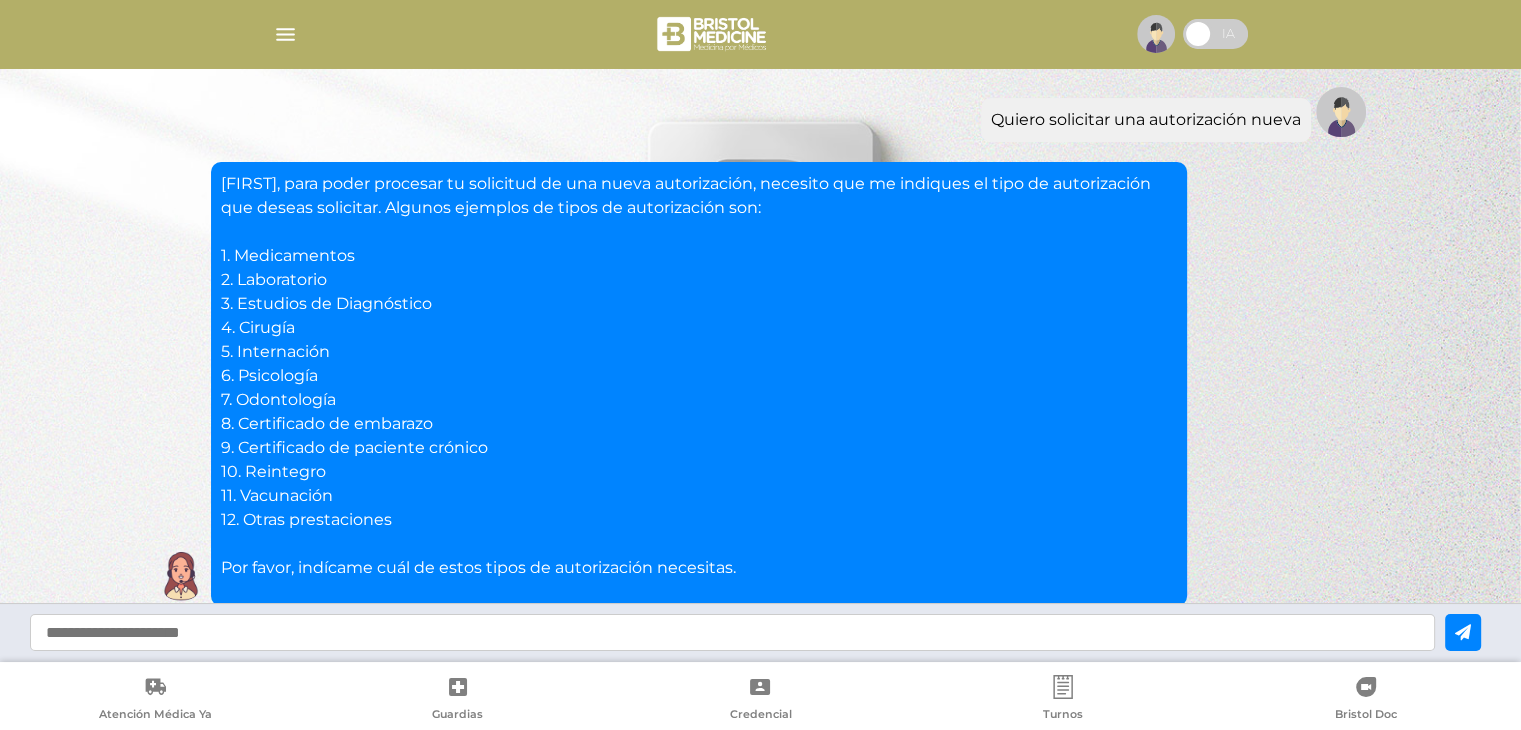 scroll, scrollTop: 193, scrollLeft: 0, axis: vertical 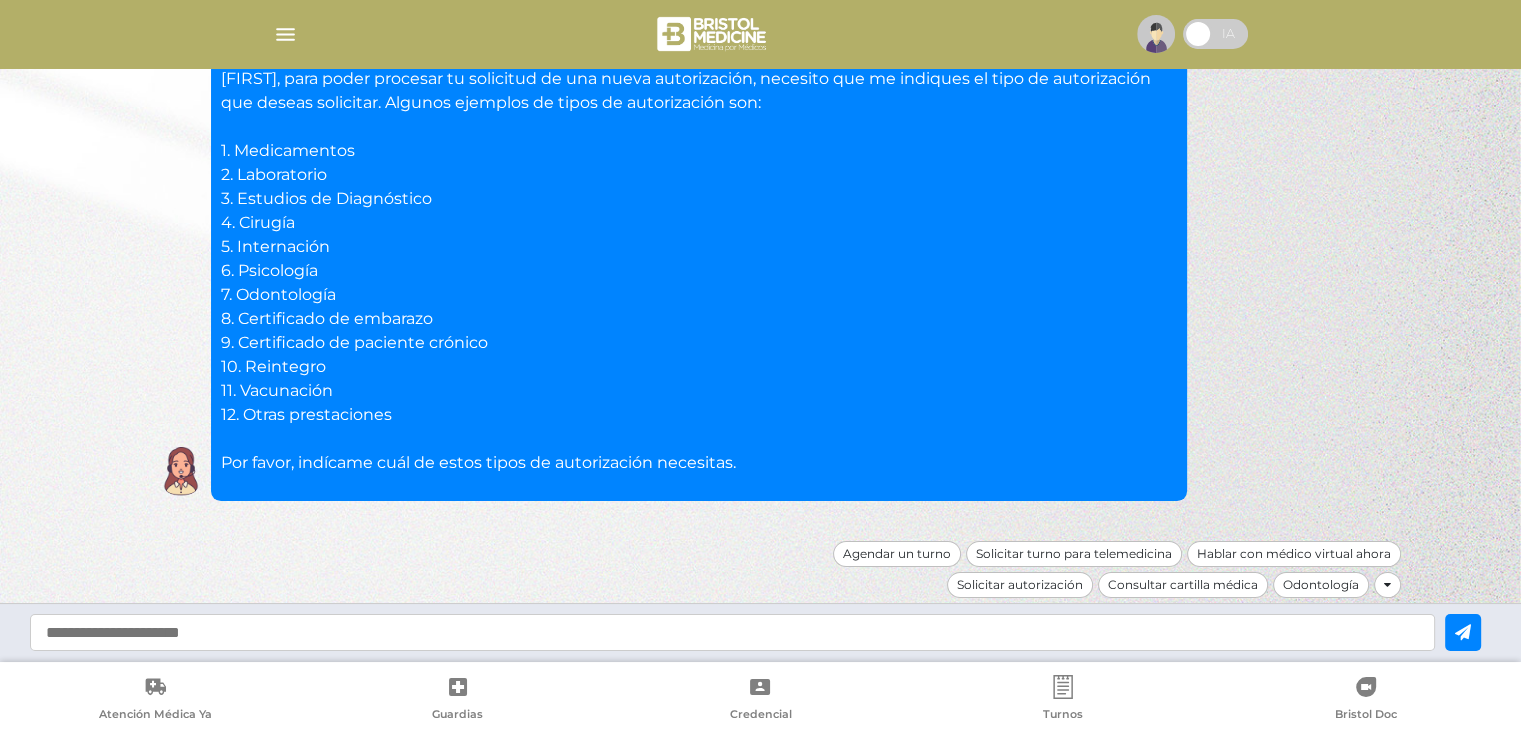 click at bounding box center (732, 632) 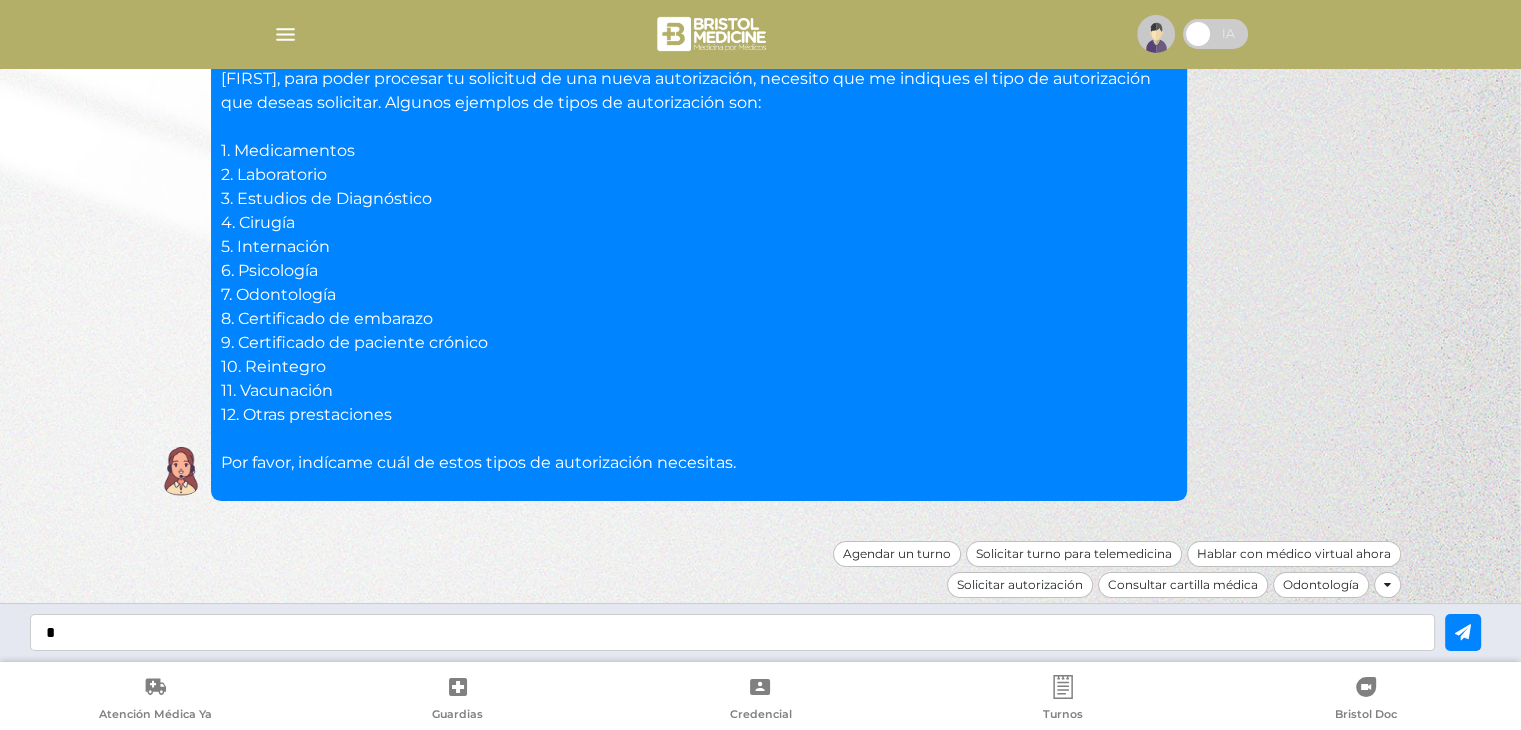 type on "*" 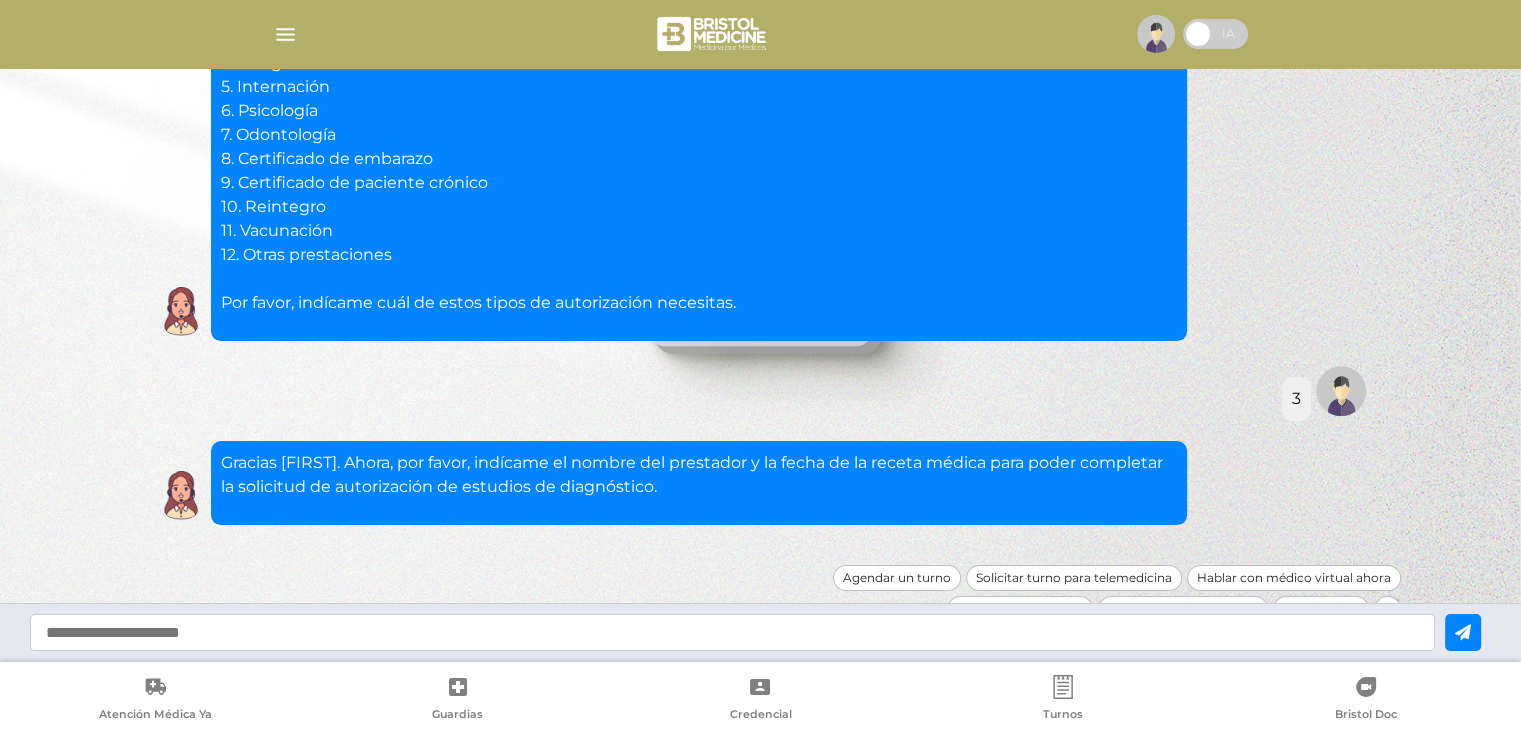 scroll, scrollTop: 377, scrollLeft: 0, axis: vertical 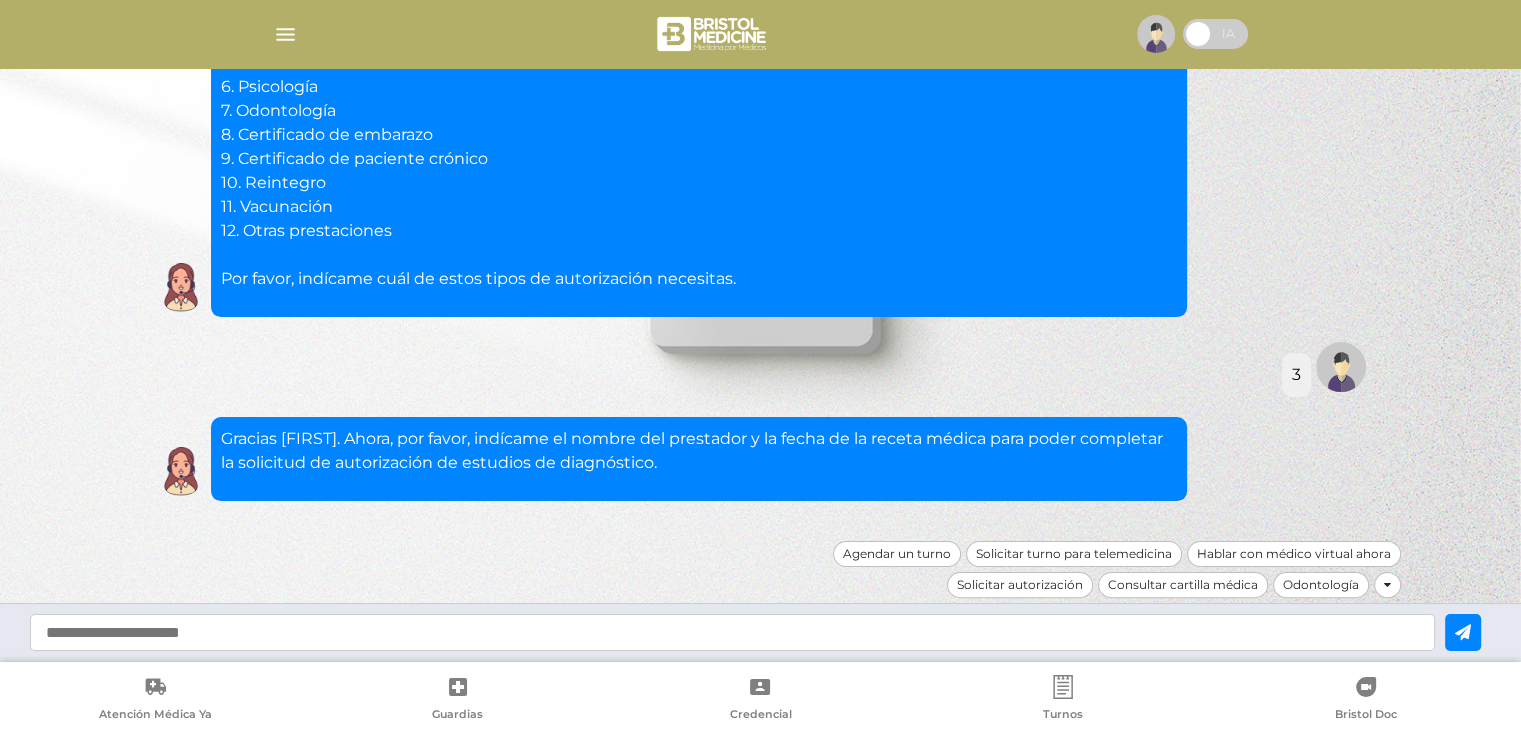 click at bounding box center [732, 632] 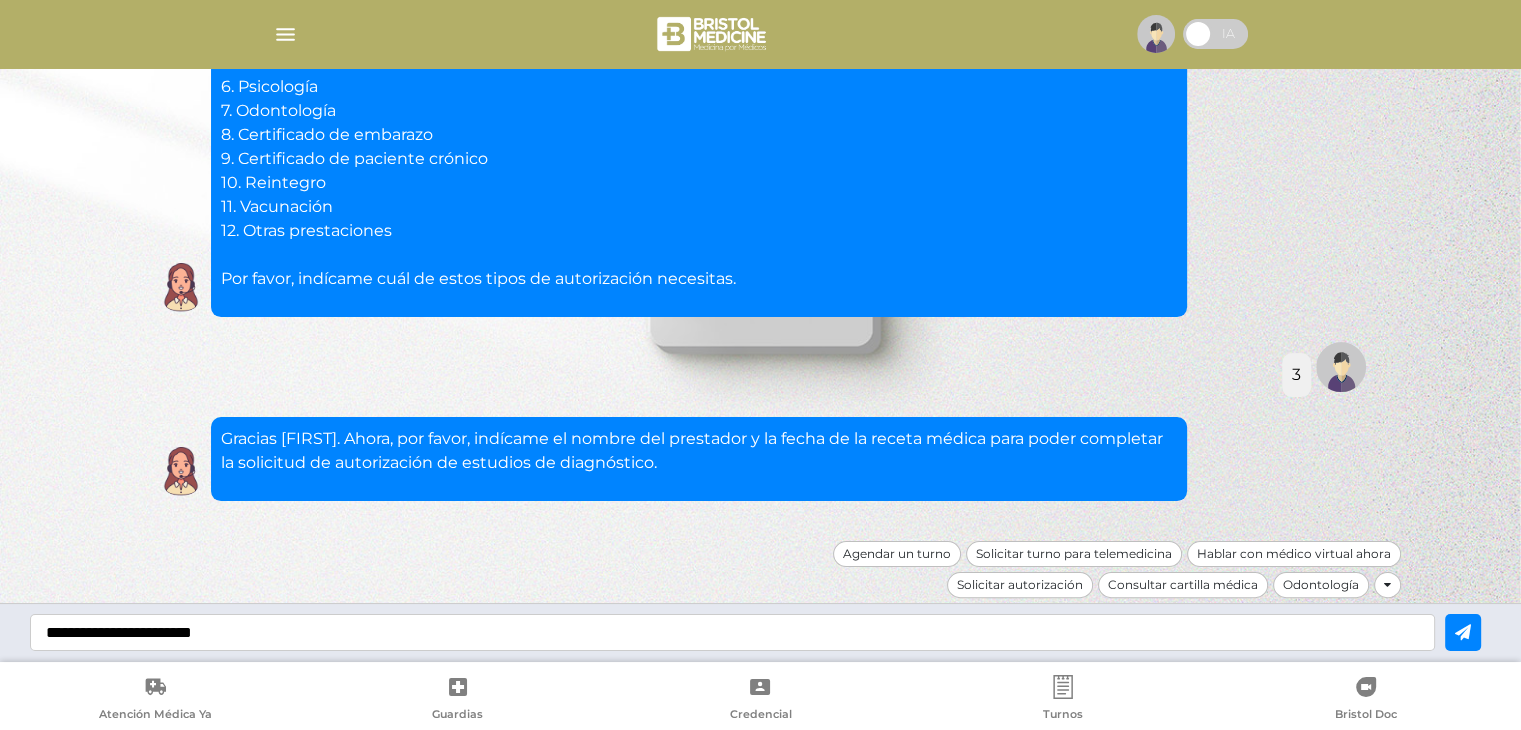click on "**********" at bounding box center [732, 632] 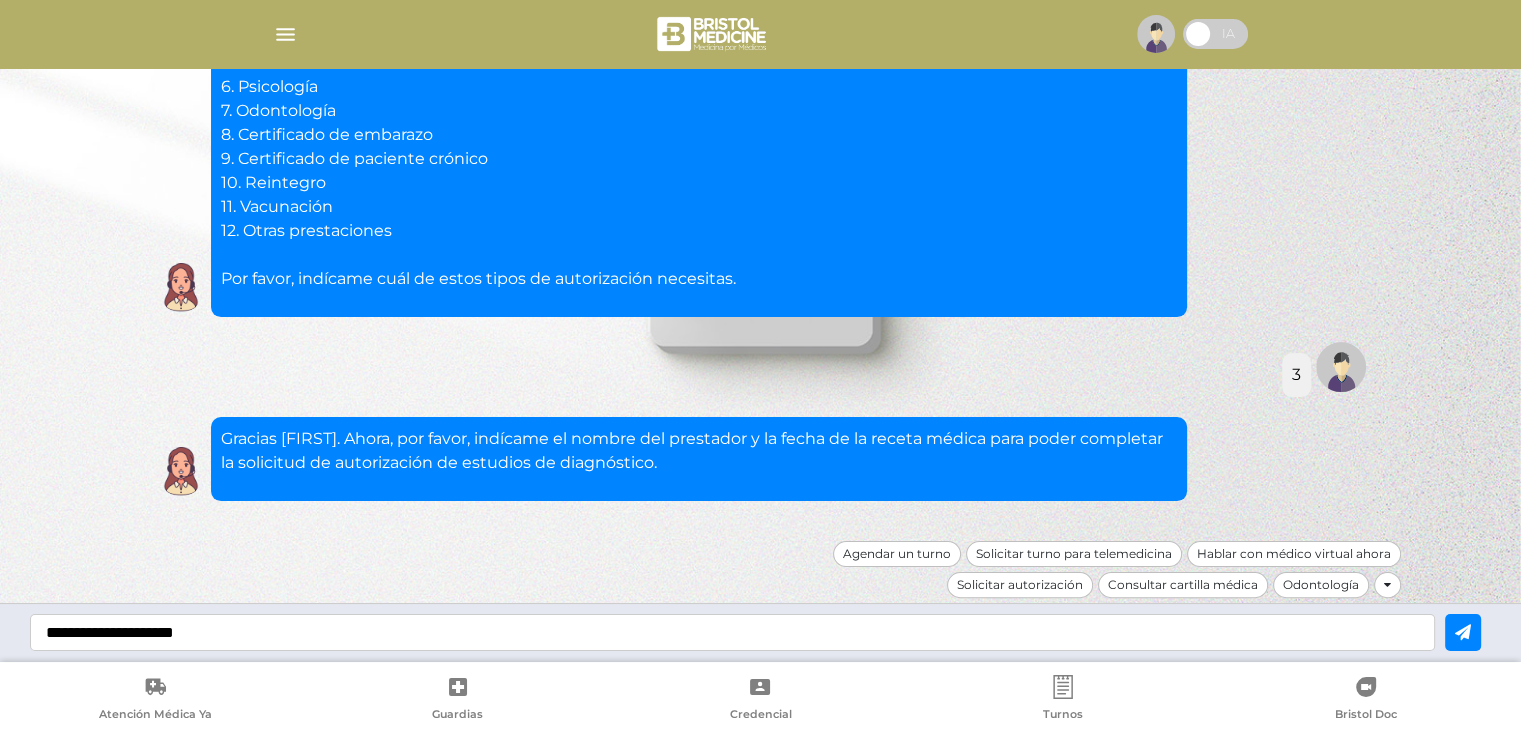 click on "**********" at bounding box center (732, 632) 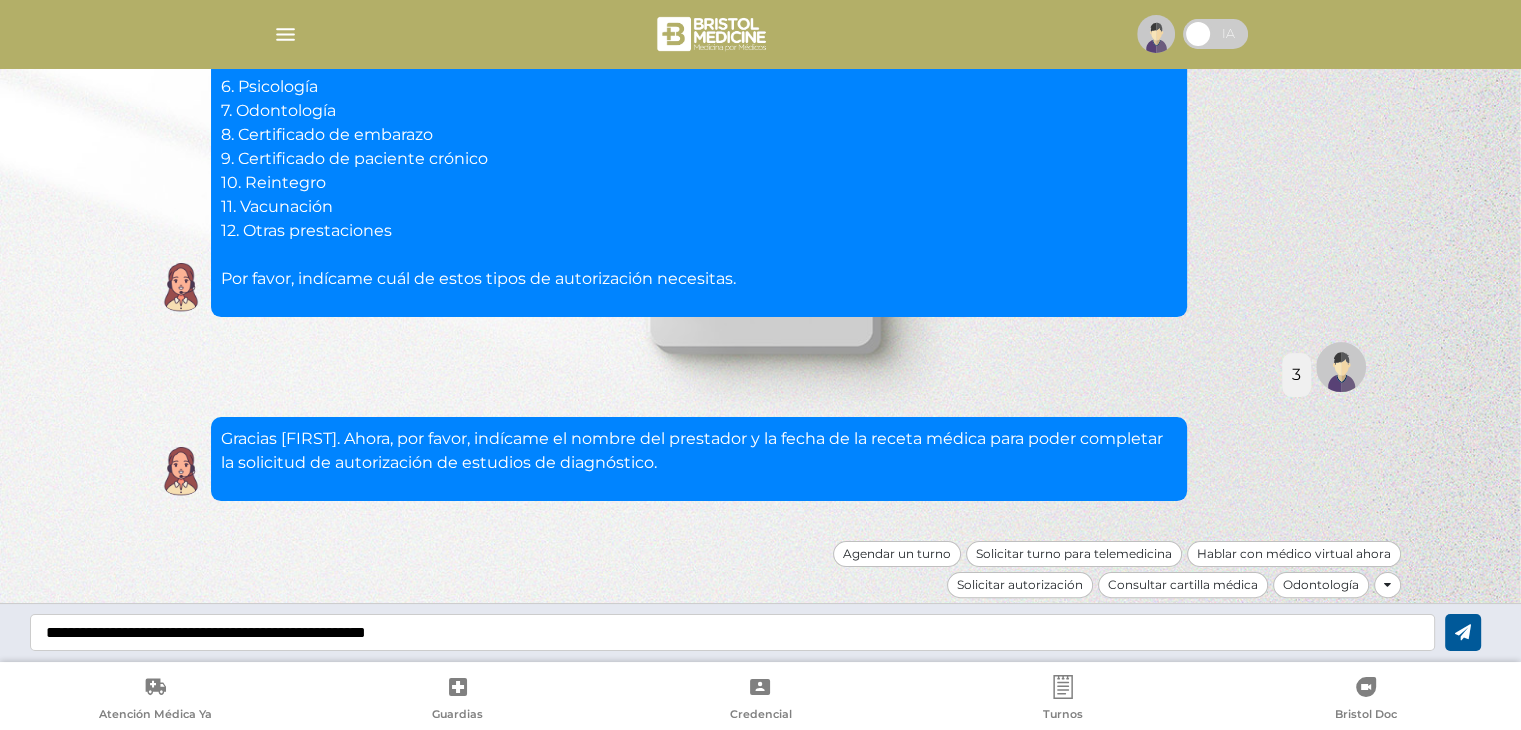 type on "**********" 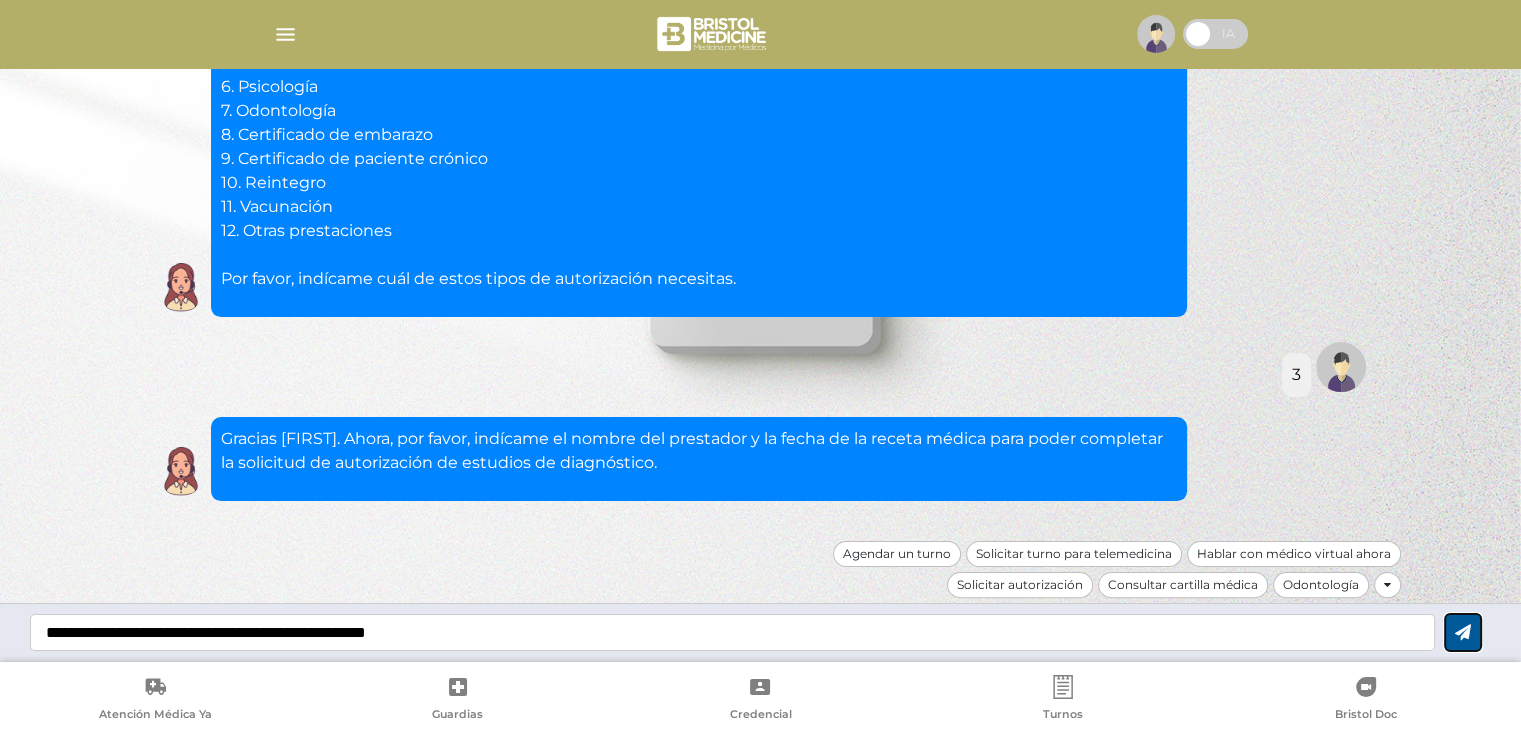 click at bounding box center [1463, 632] 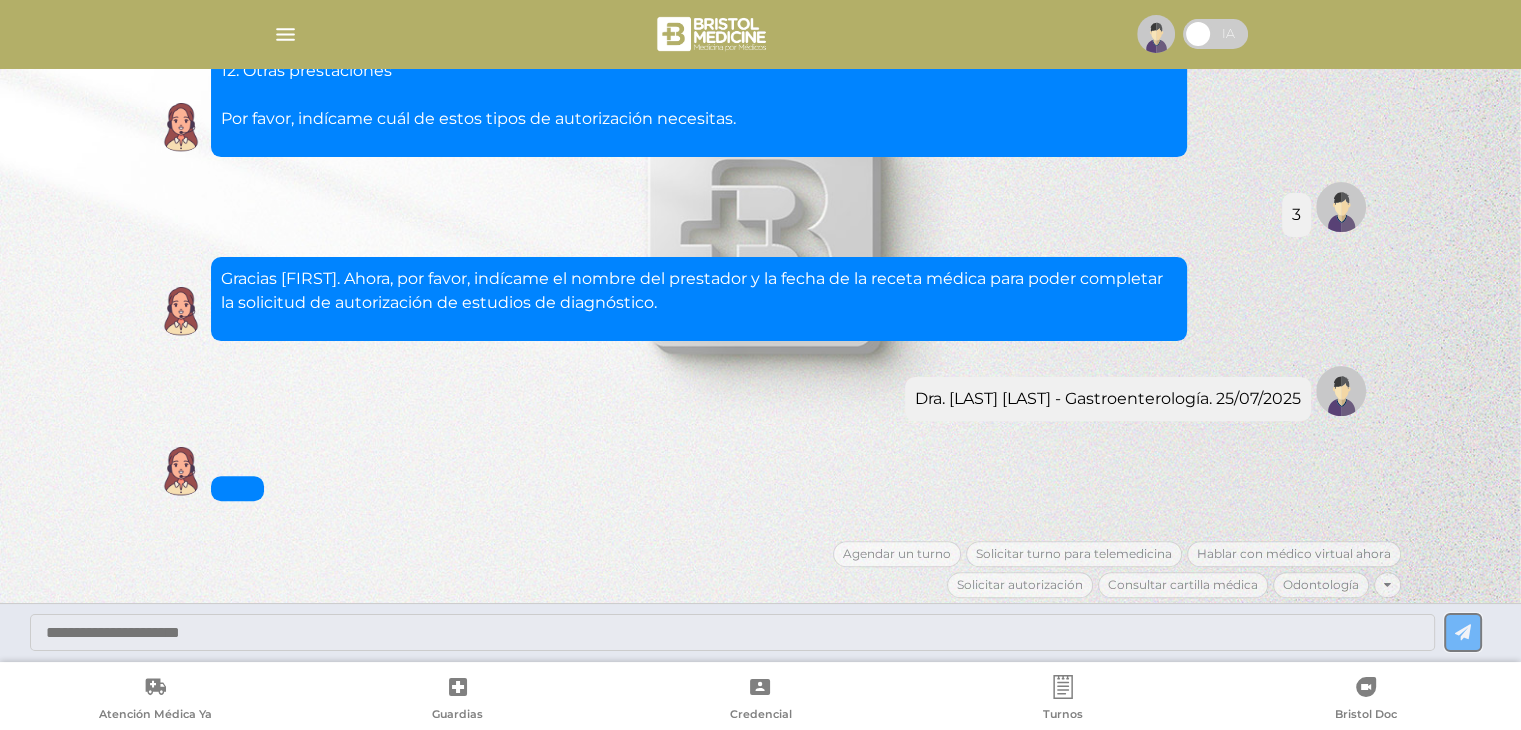 scroll, scrollTop: 897, scrollLeft: 0, axis: vertical 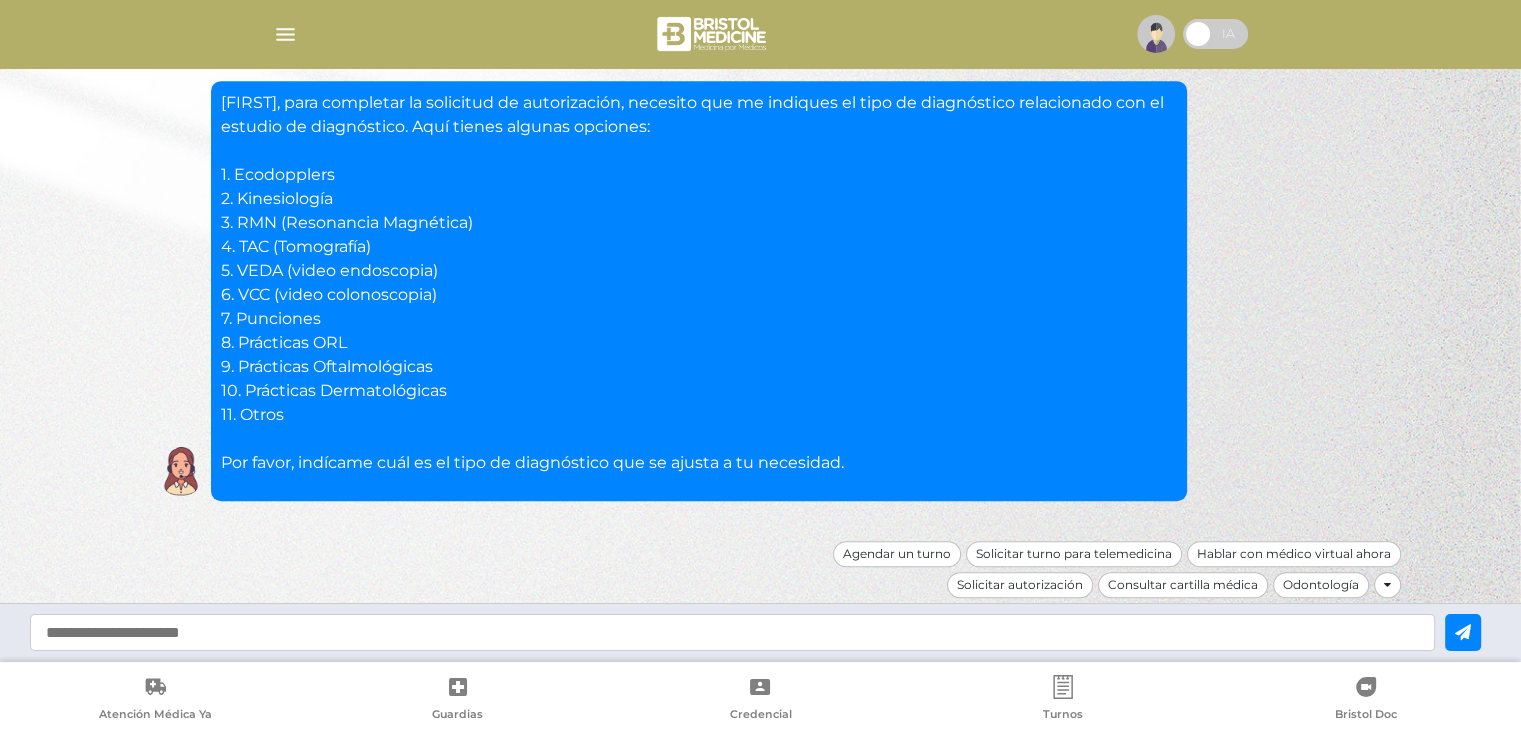 click at bounding box center [732, 632] 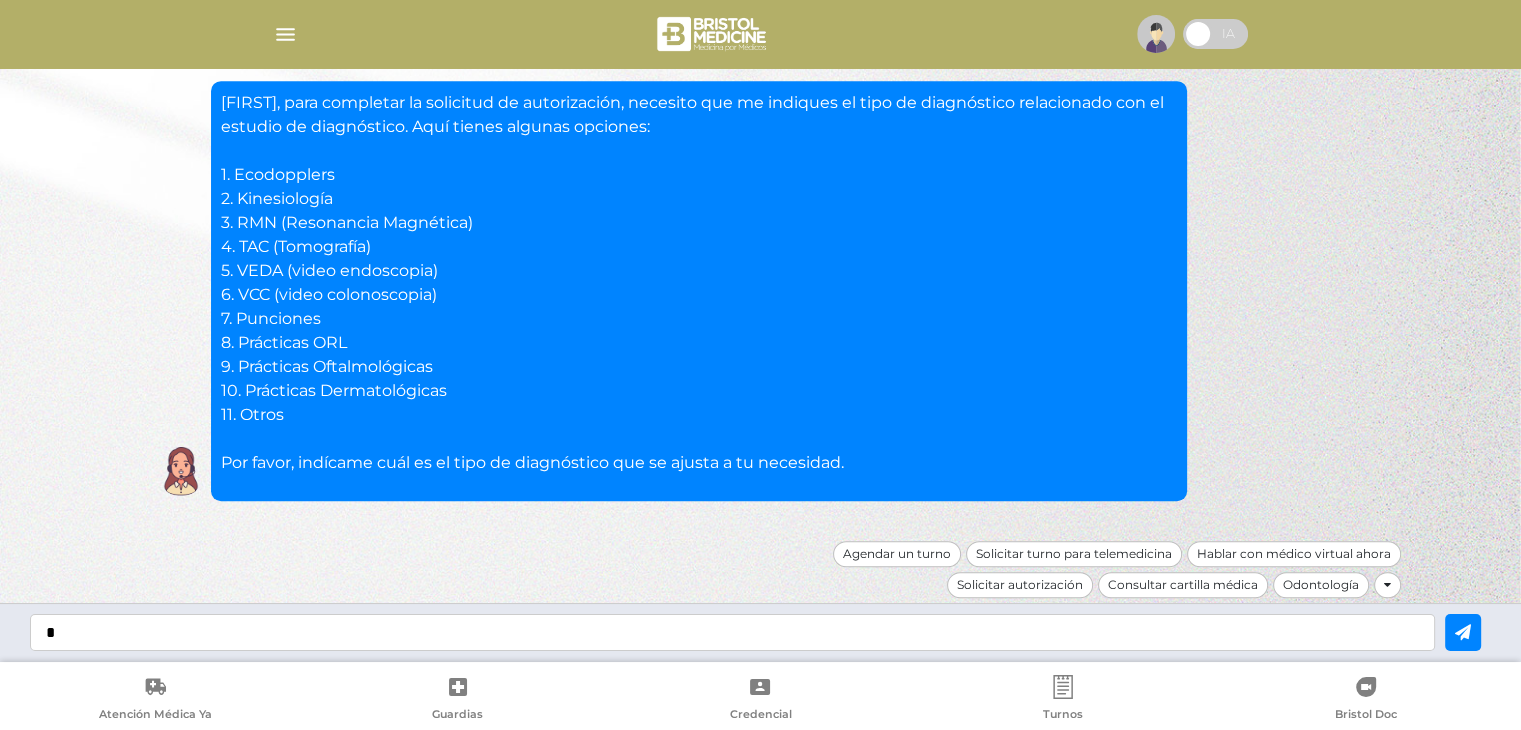 type on "*" 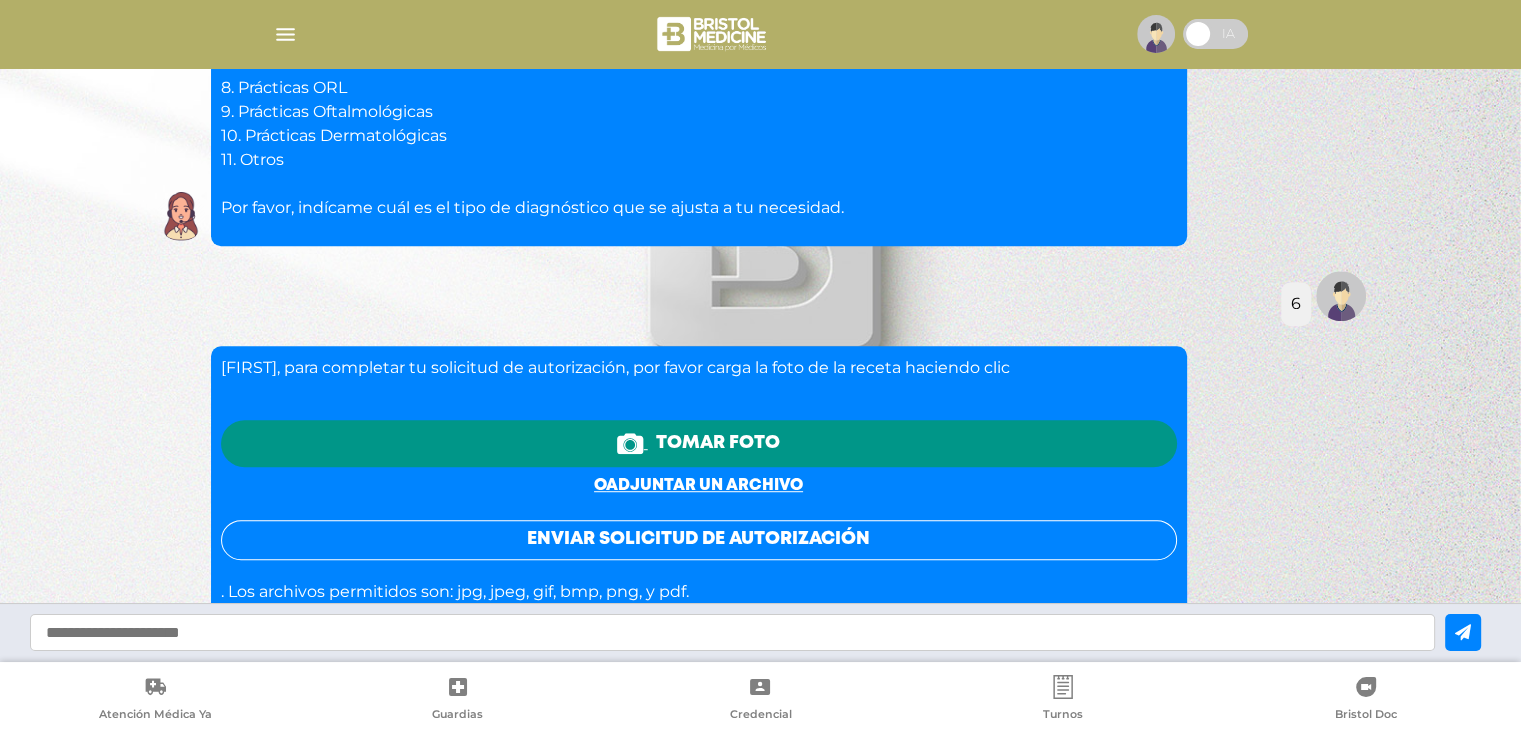 scroll, scrollTop: 1352, scrollLeft: 0, axis: vertical 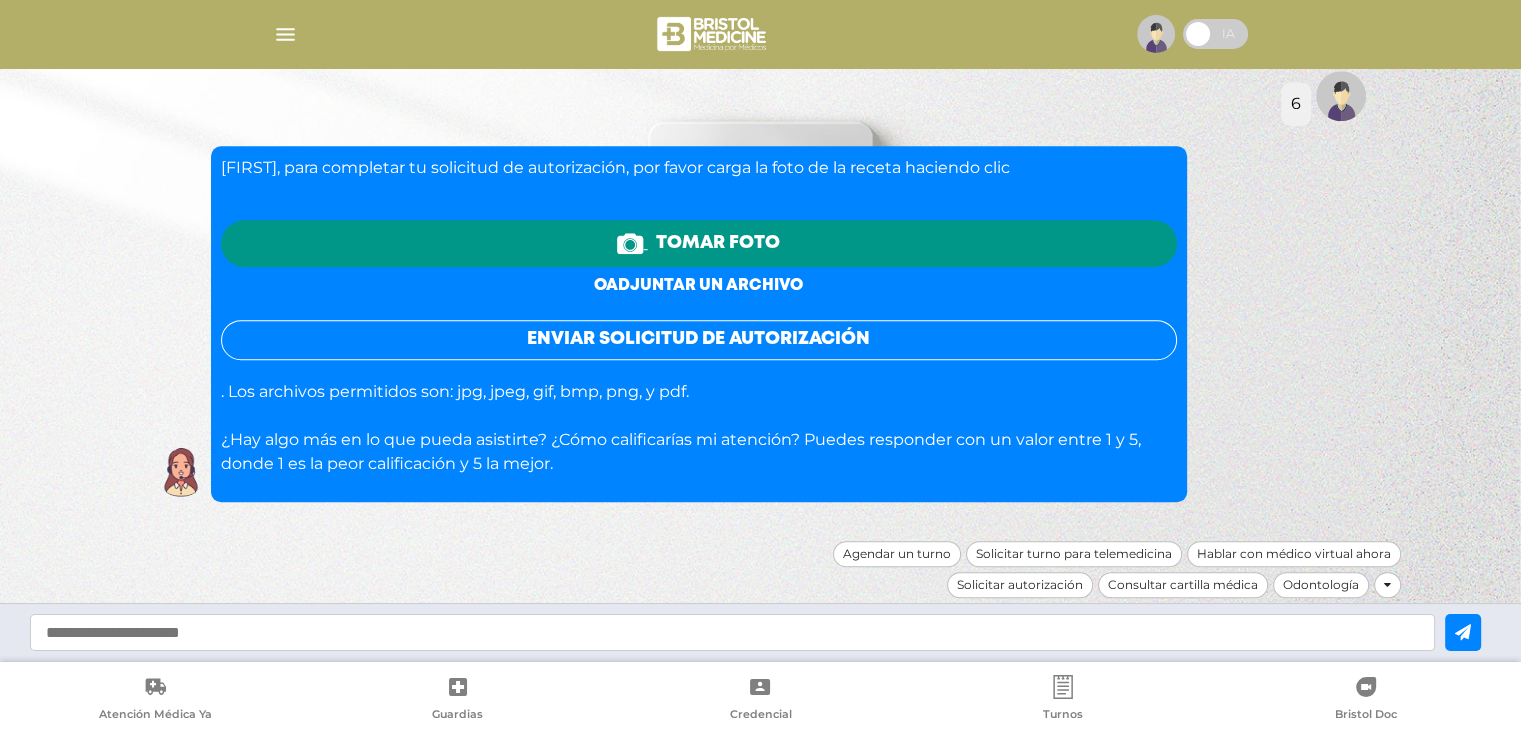 click on "o adjuntar un archivo" at bounding box center [698, 285] 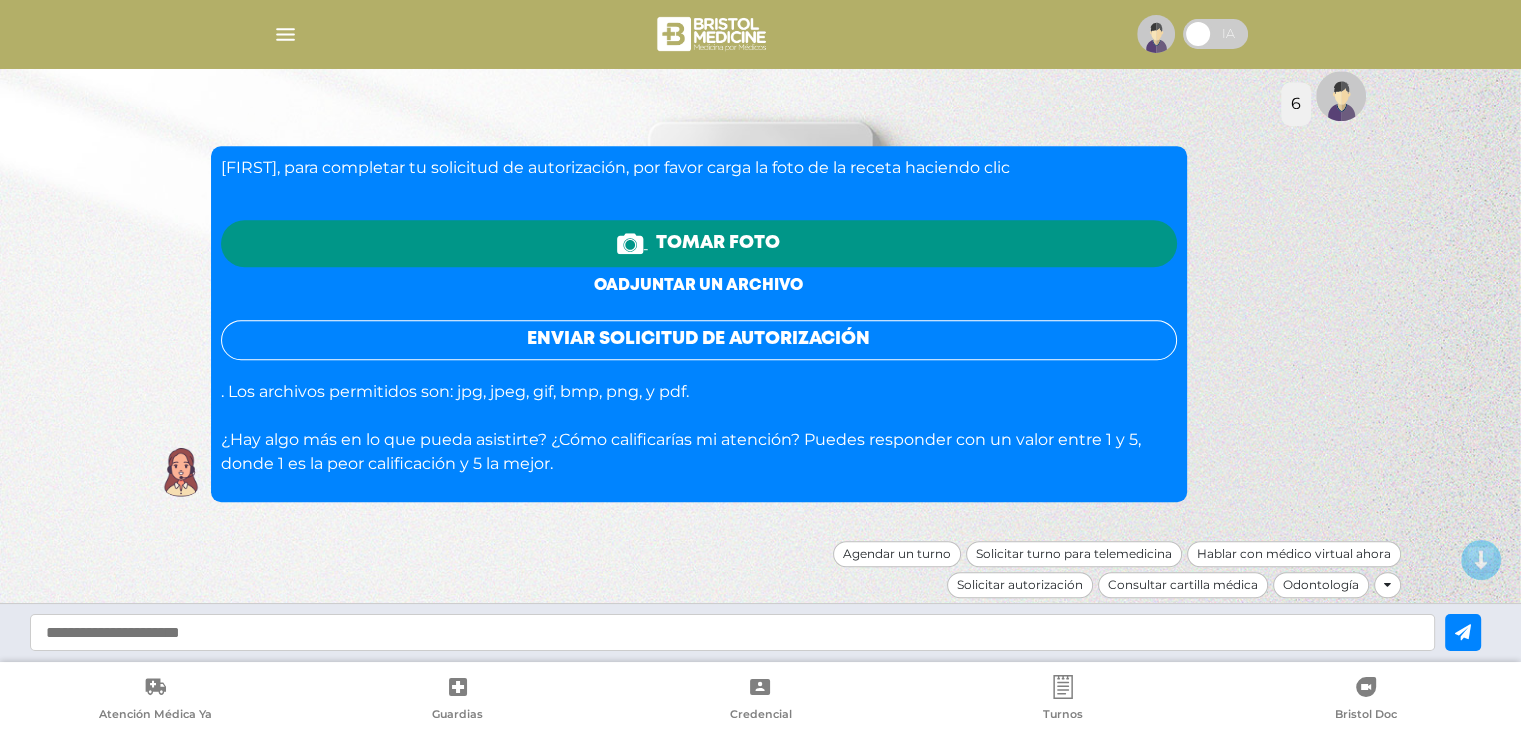 scroll, scrollTop: 0, scrollLeft: 0, axis: both 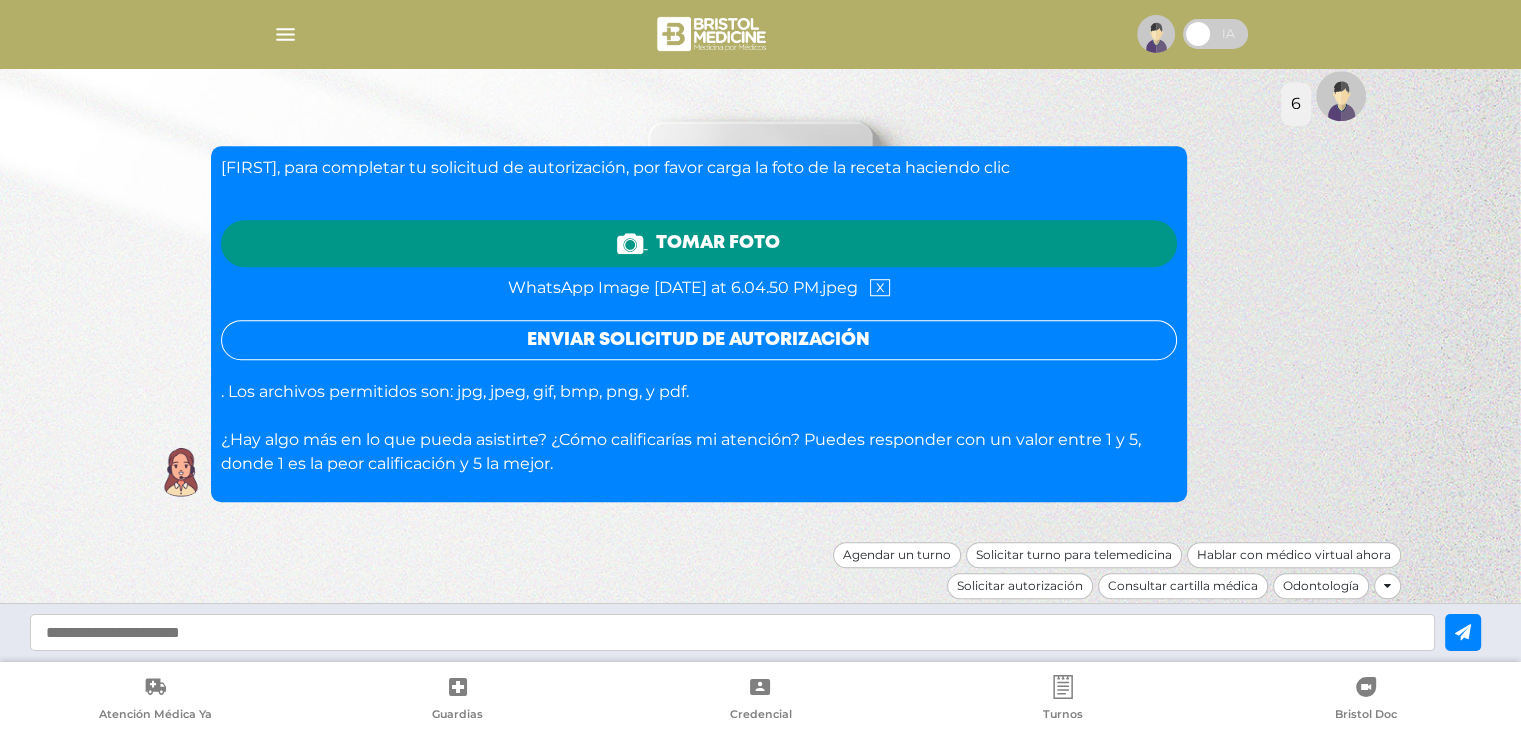 click on "Enviar solicitud de autorización" at bounding box center [699, 340] 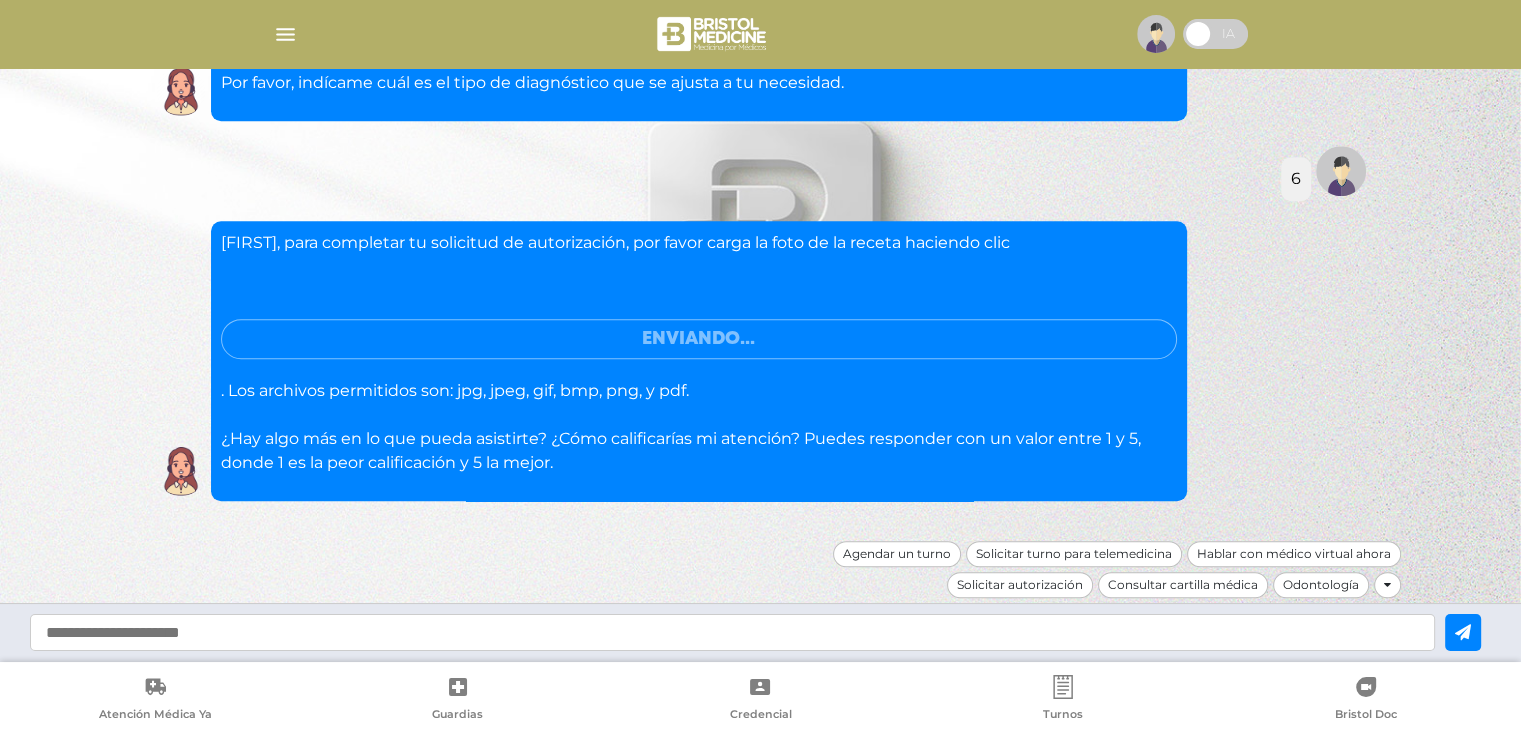 scroll, scrollTop: 1217, scrollLeft: 0, axis: vertical 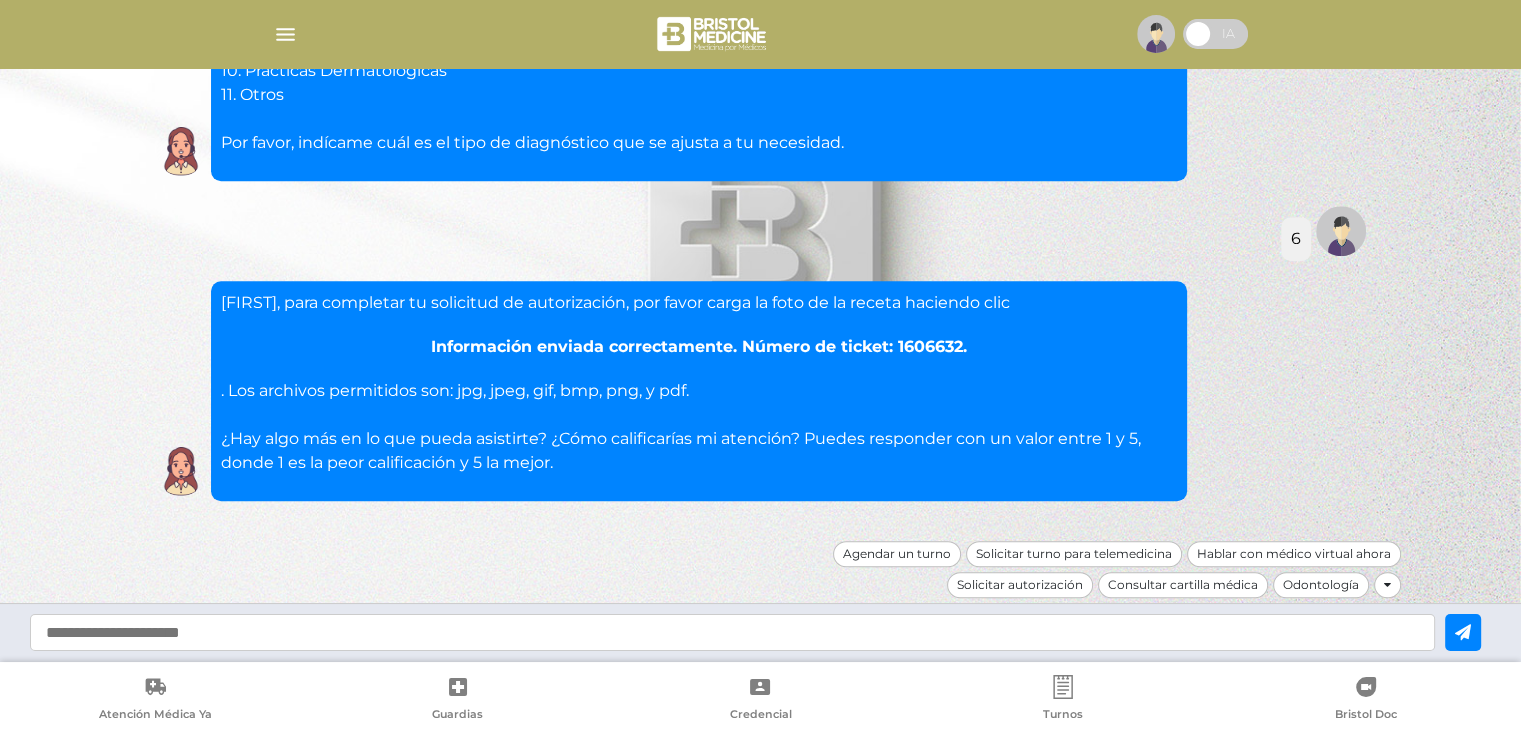click at bounding box center [732, 632] 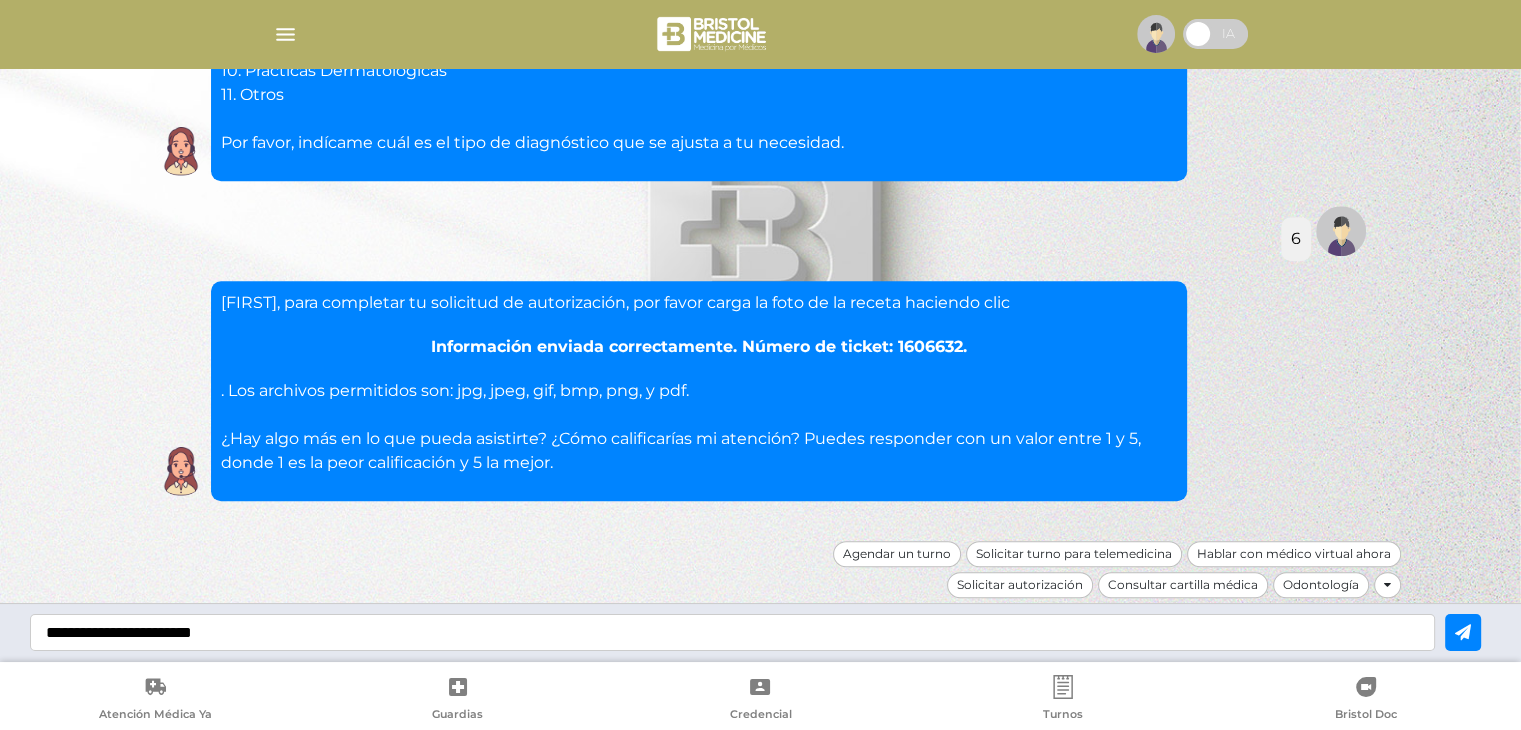type on "**********" 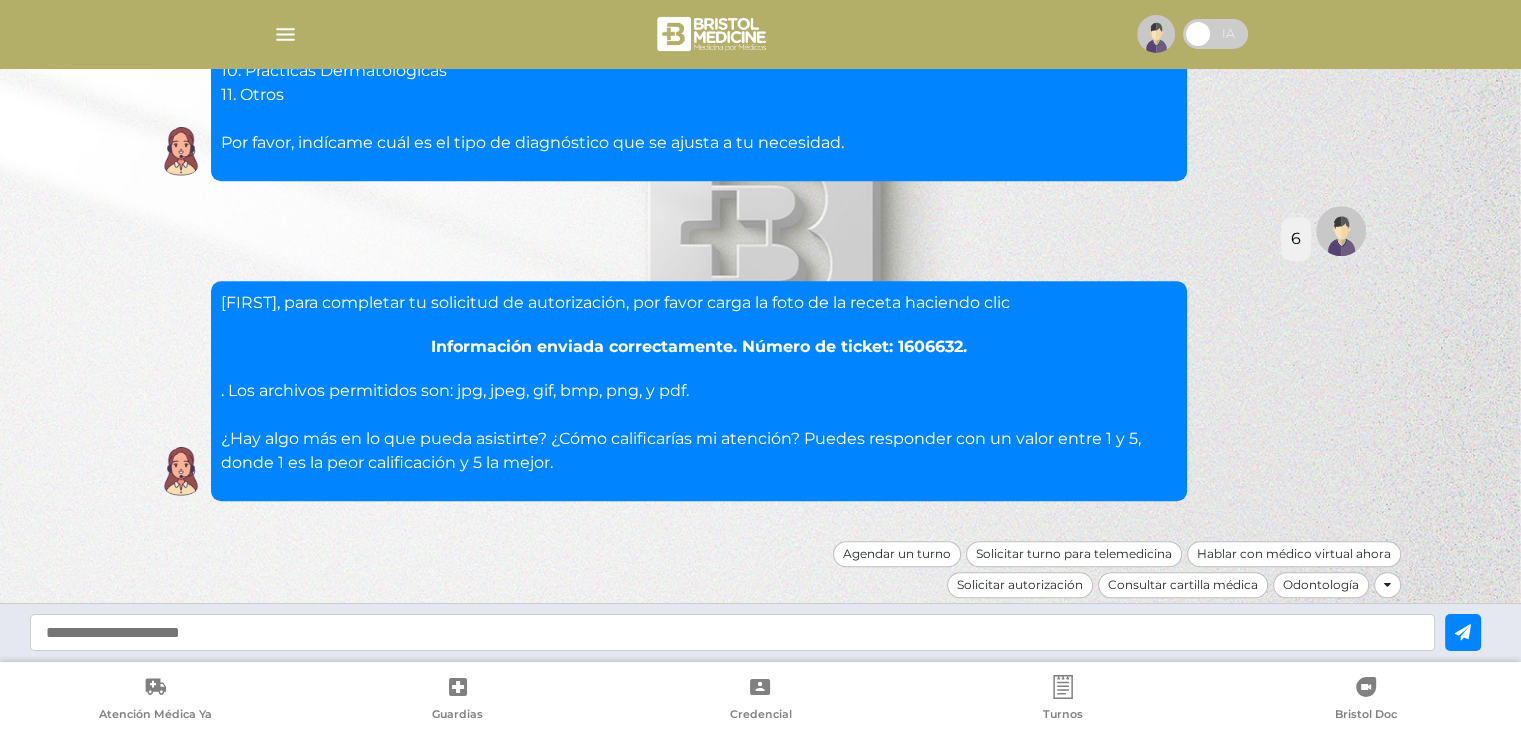 scroll, scrollTop: 1377, scrollLeft: 0, axis: vertical 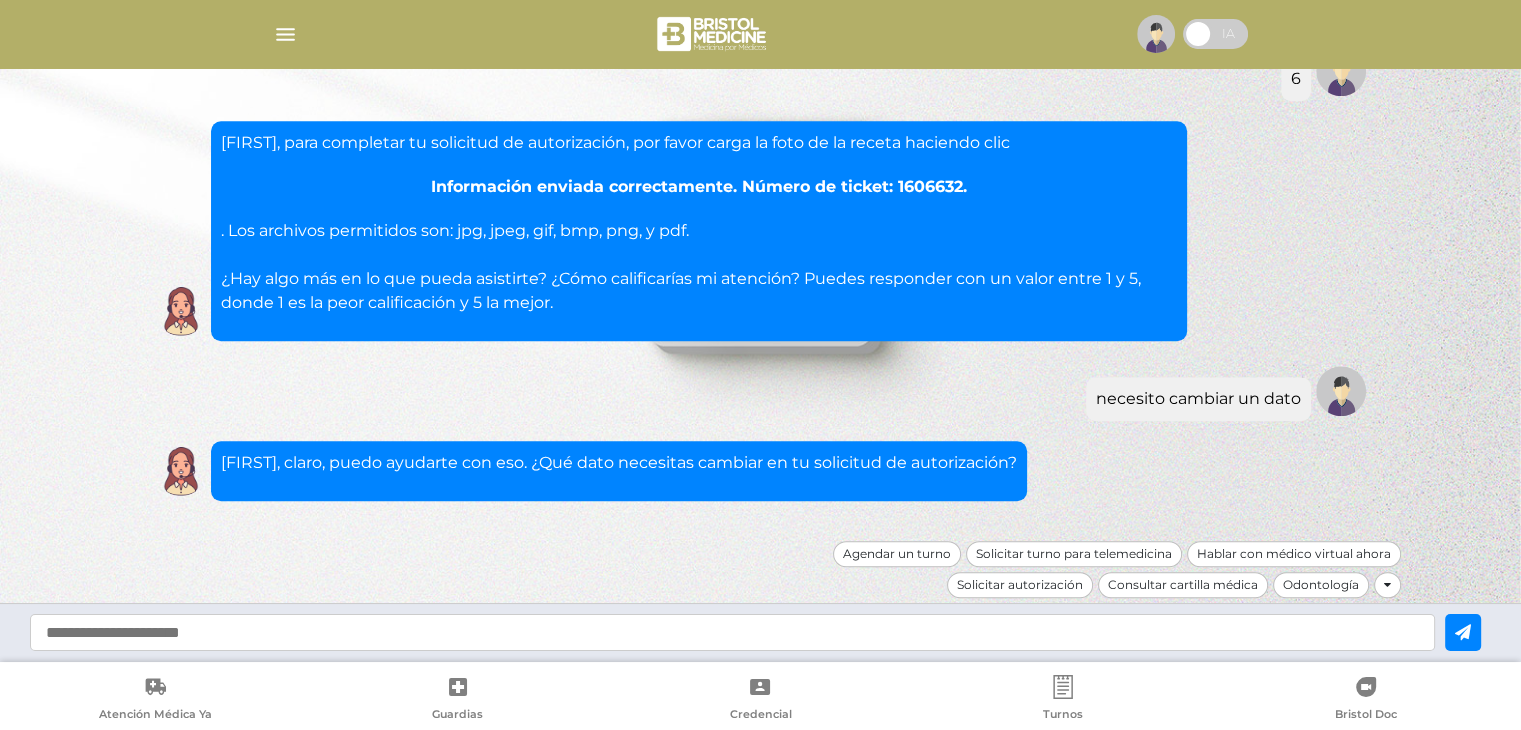 click at bounding box center (732, 632) 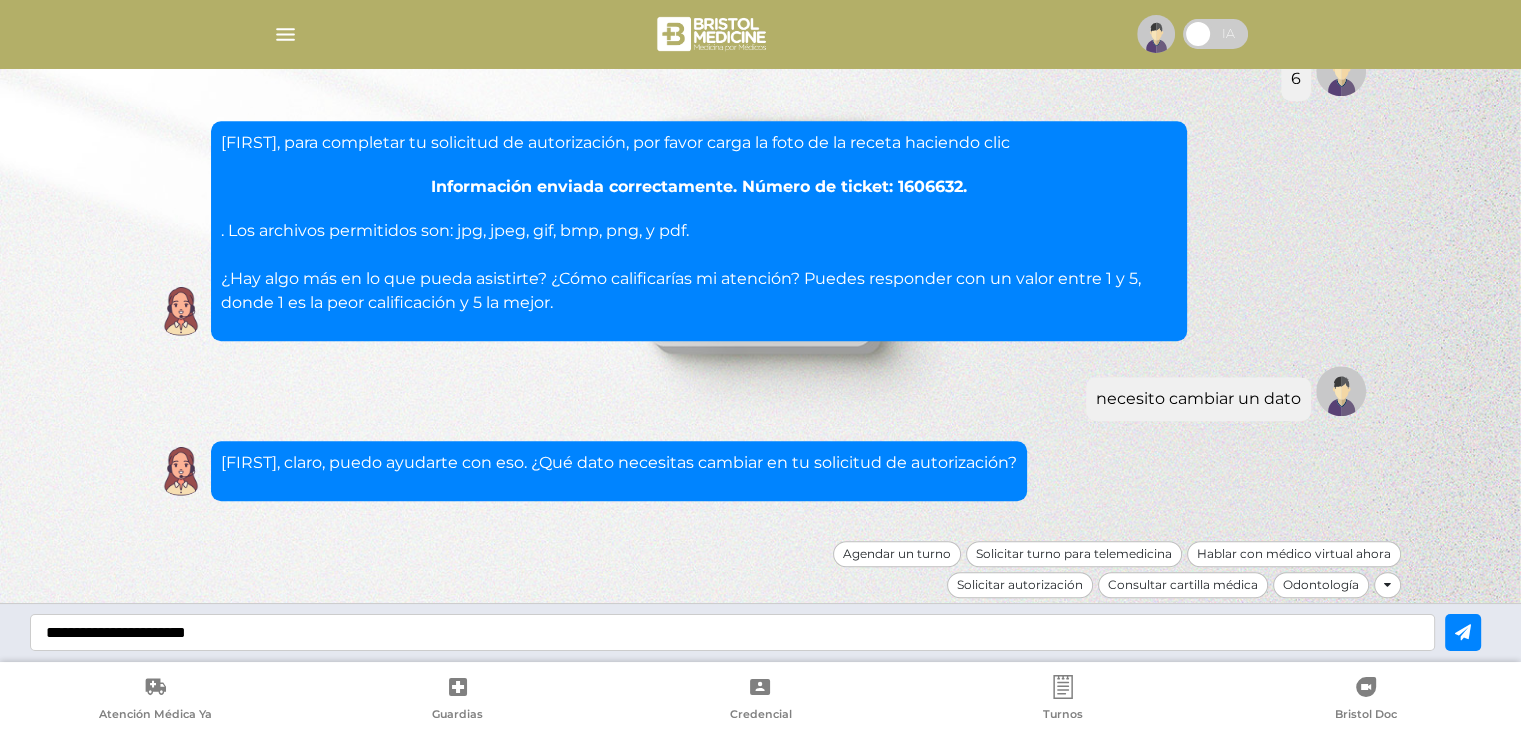 type on "**********" 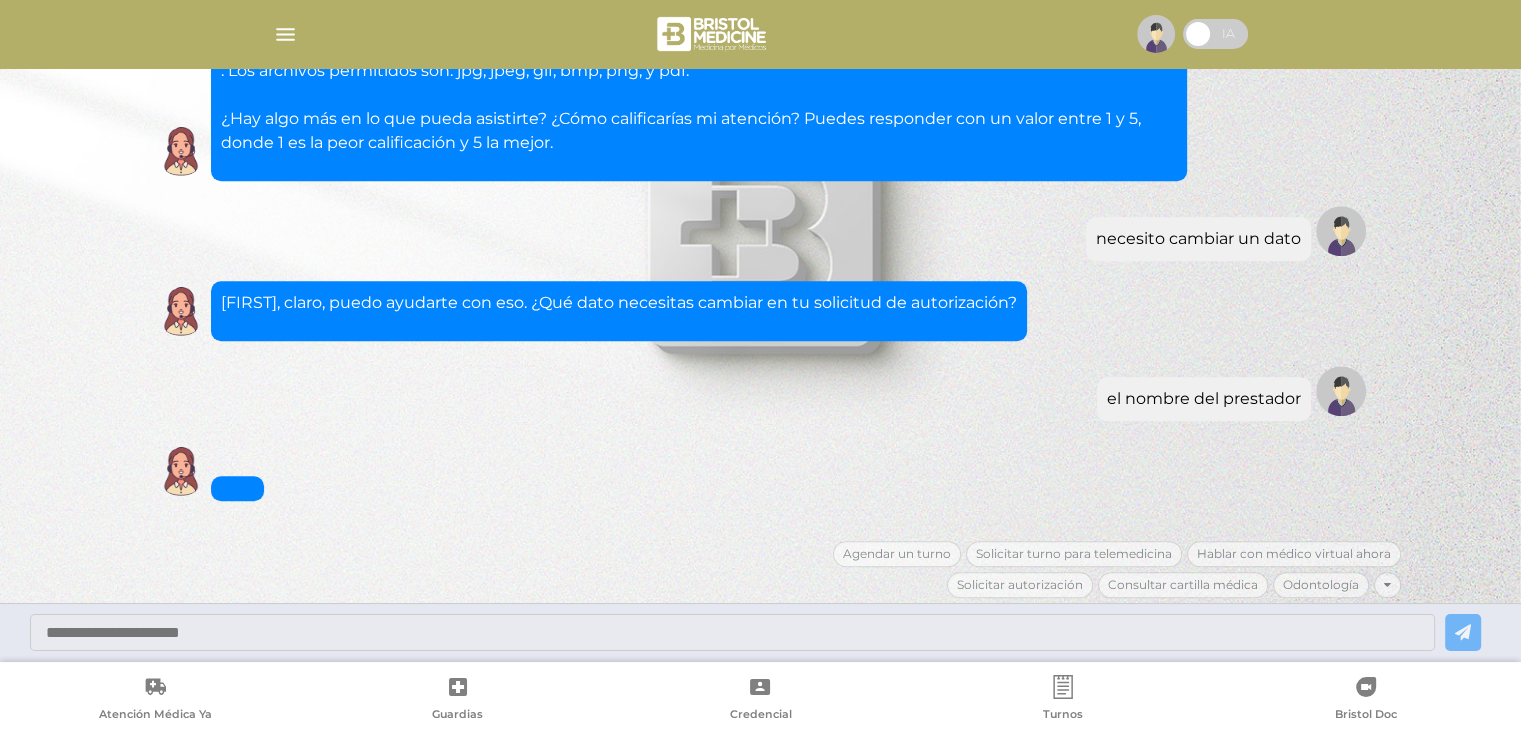 scroll, scrollTop: 1561, scrollLeft: 0, axis: vertical 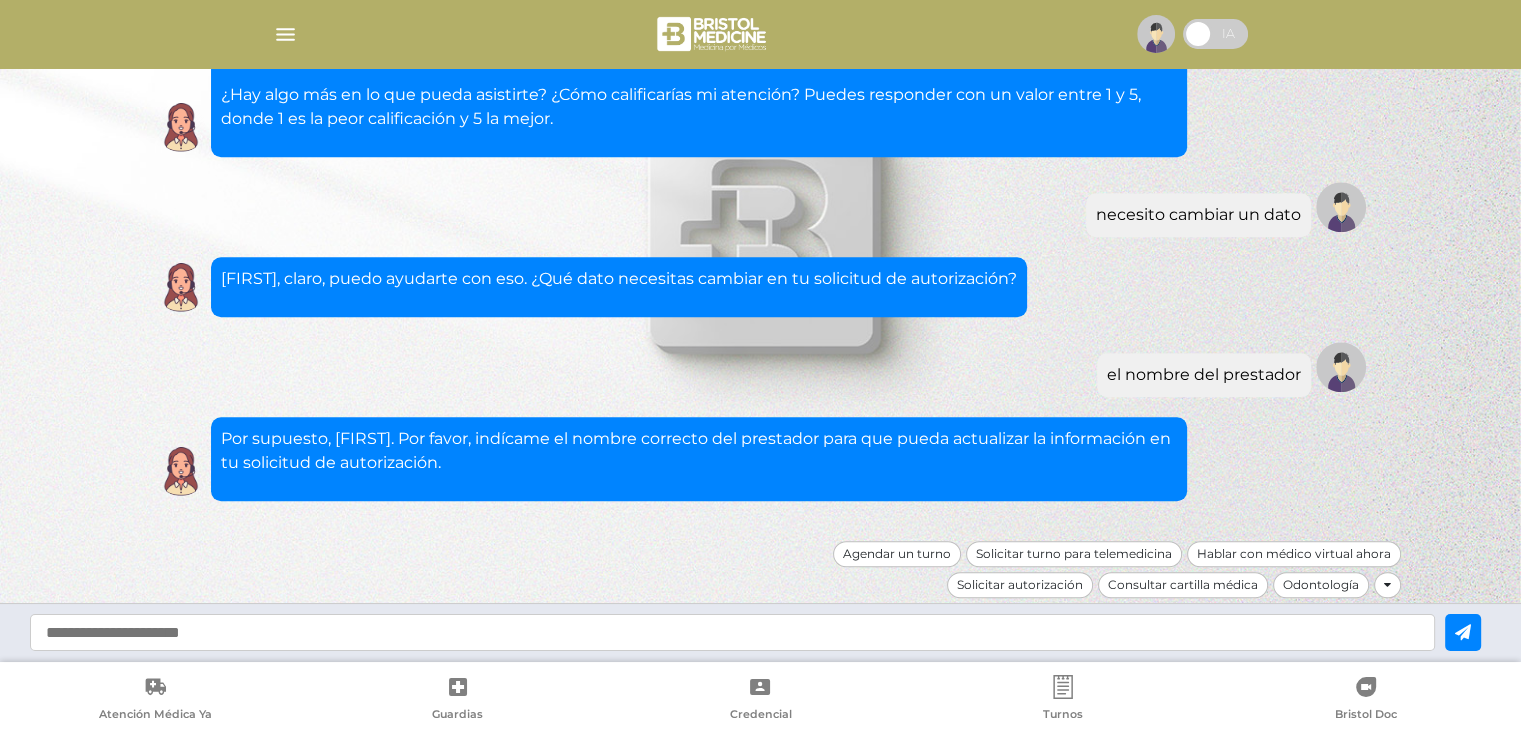 click at bounding box center [732, 632] 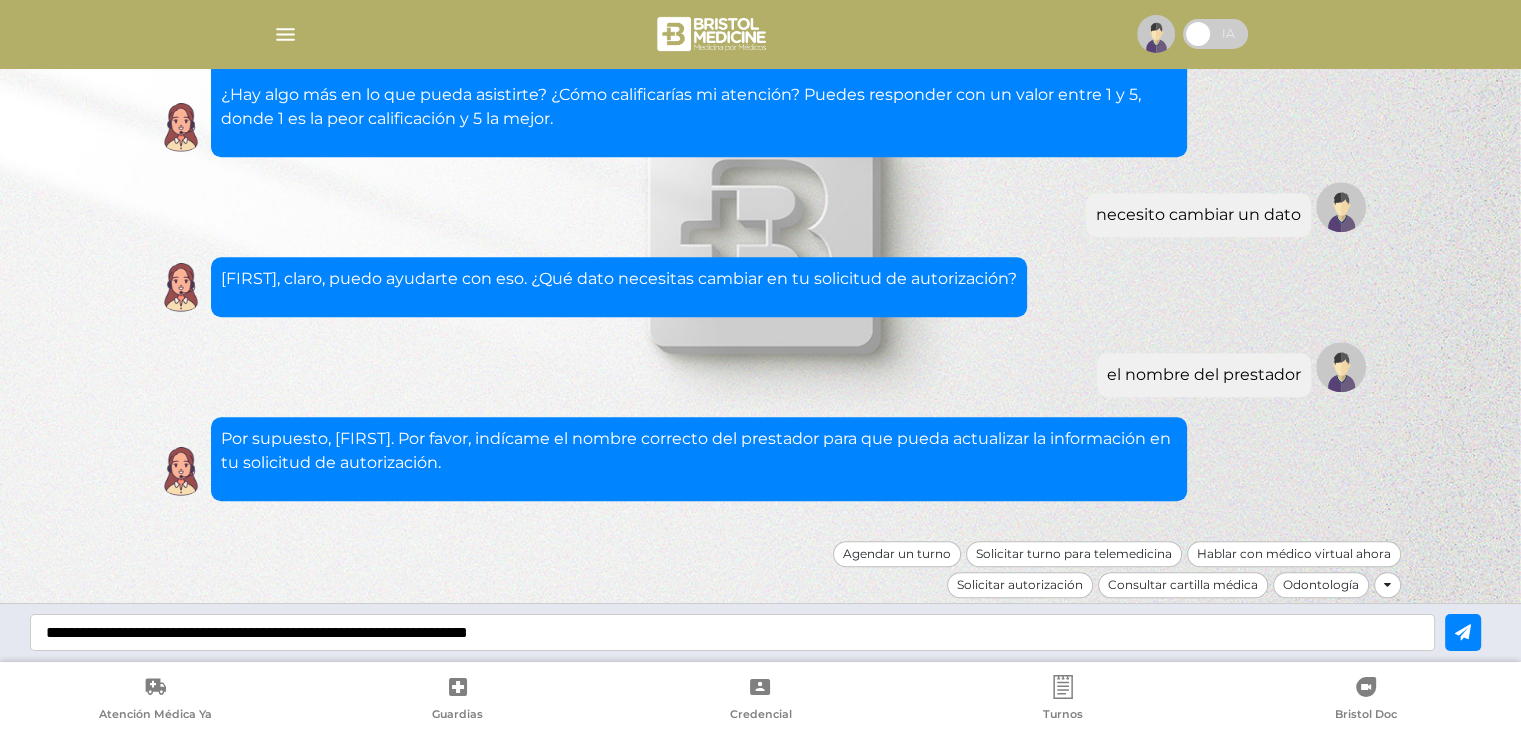 type on "**********" 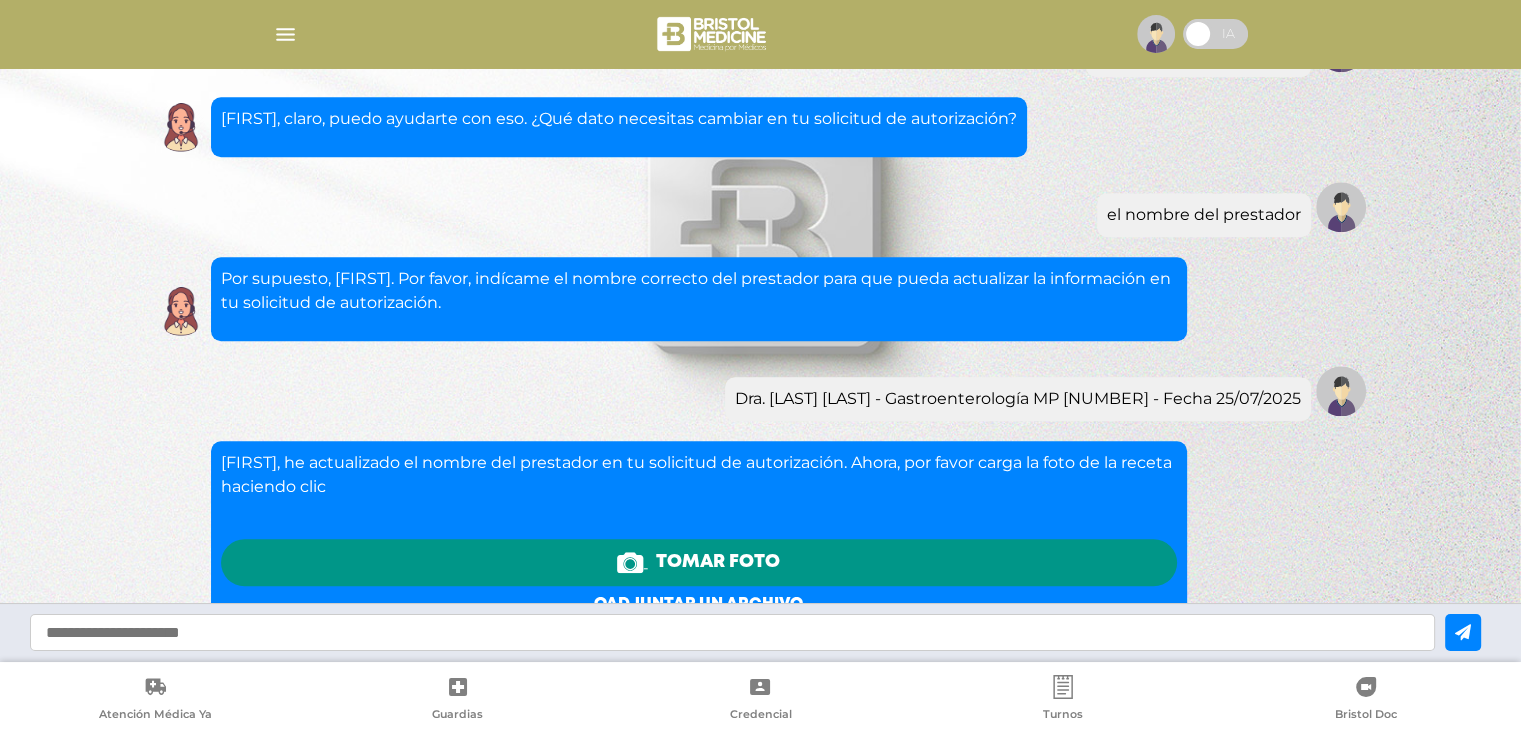 scroll, scrollTop: 2040, scrollLeft: 0, axis: vertical 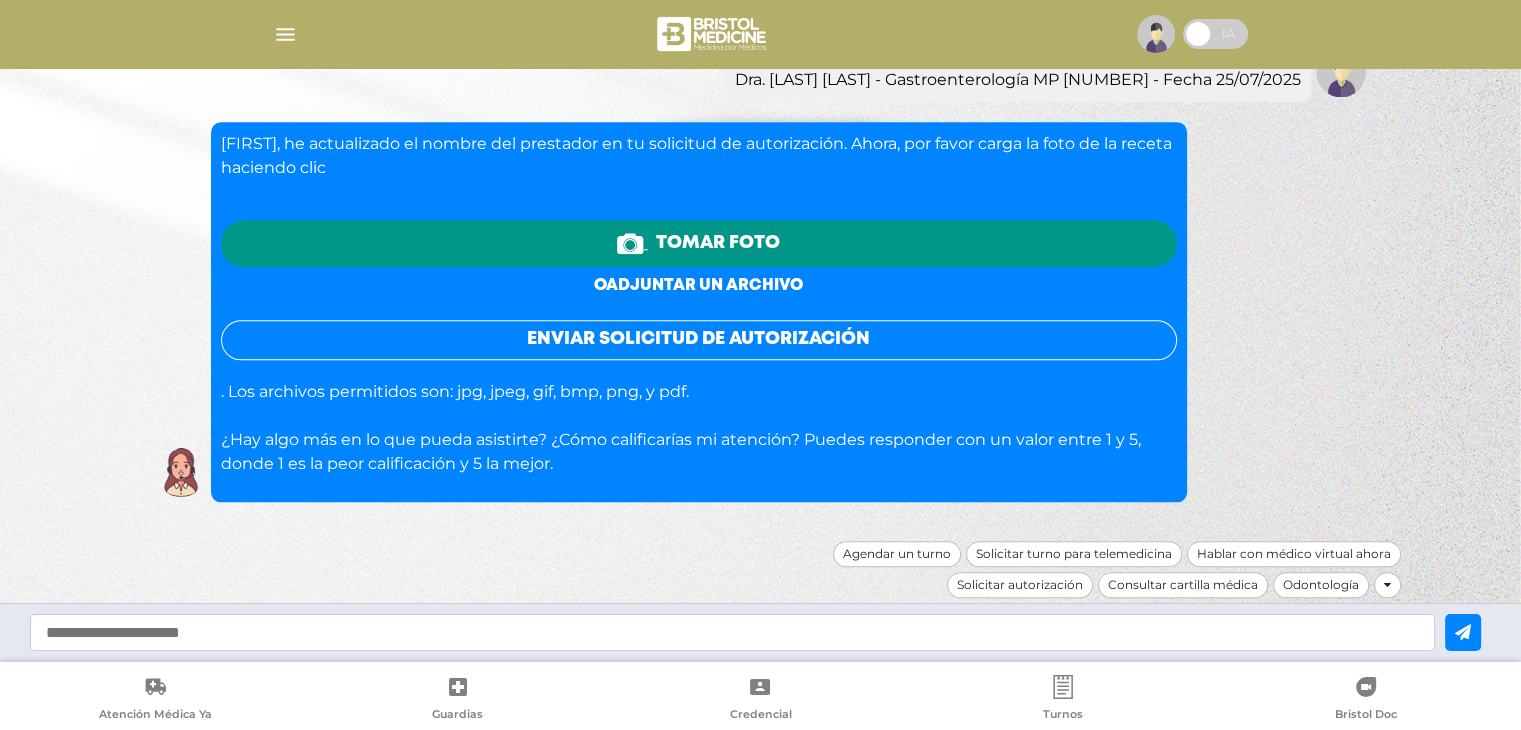 click on "o adjuntar un archivo" at bounding box center (698, 285) 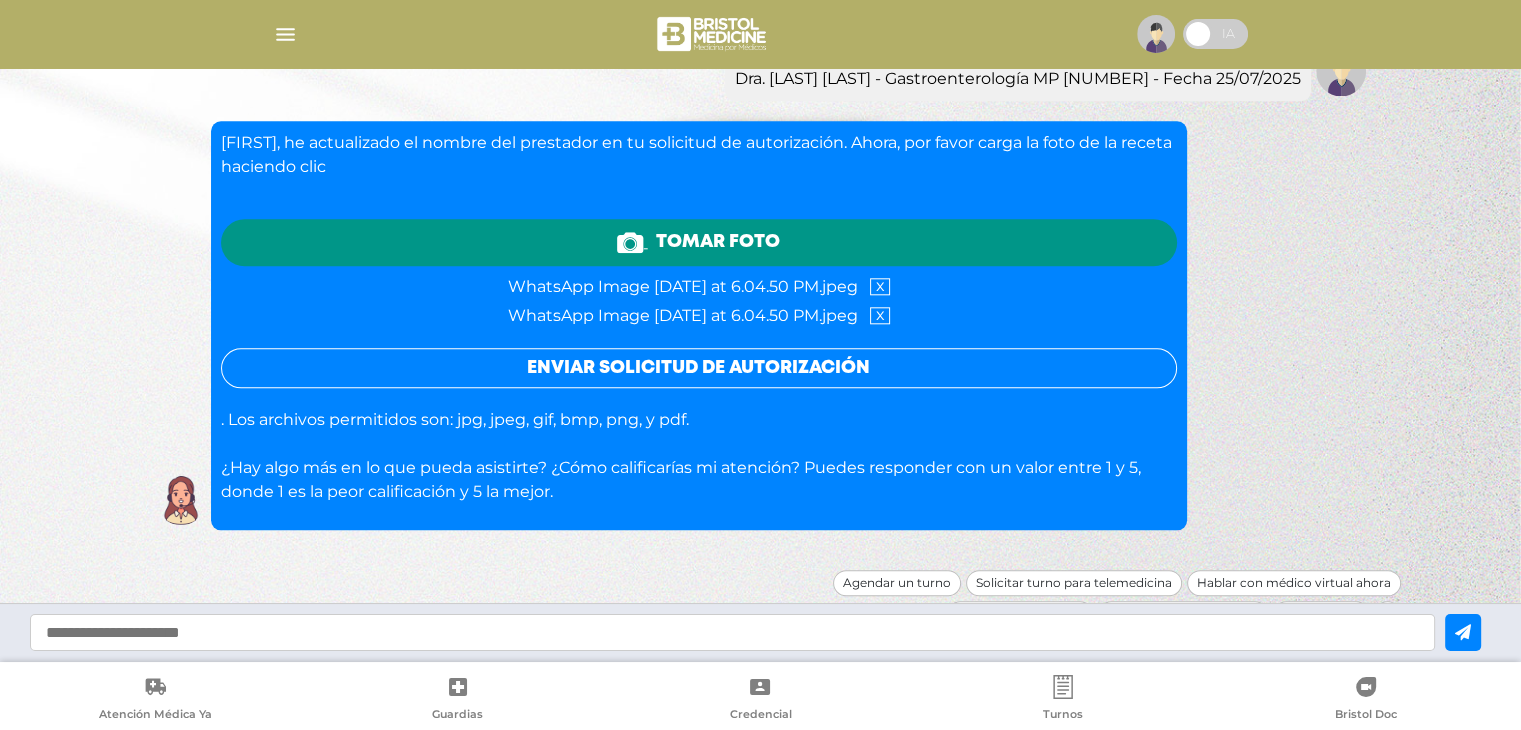 scroll, scrollTop: 2069, scrollLeft: 0, axis: vertical 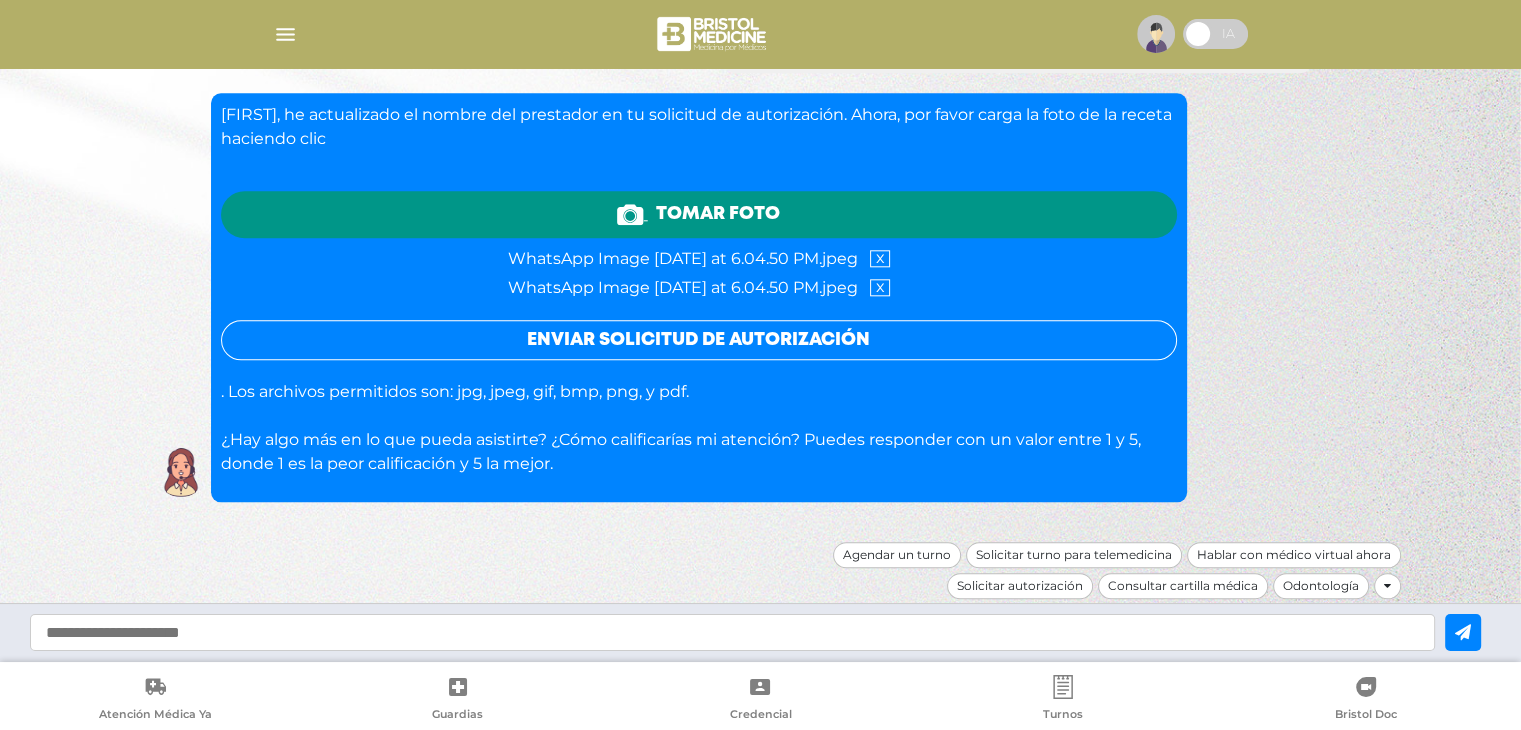 click on "x" at bounding box center [880, 287] 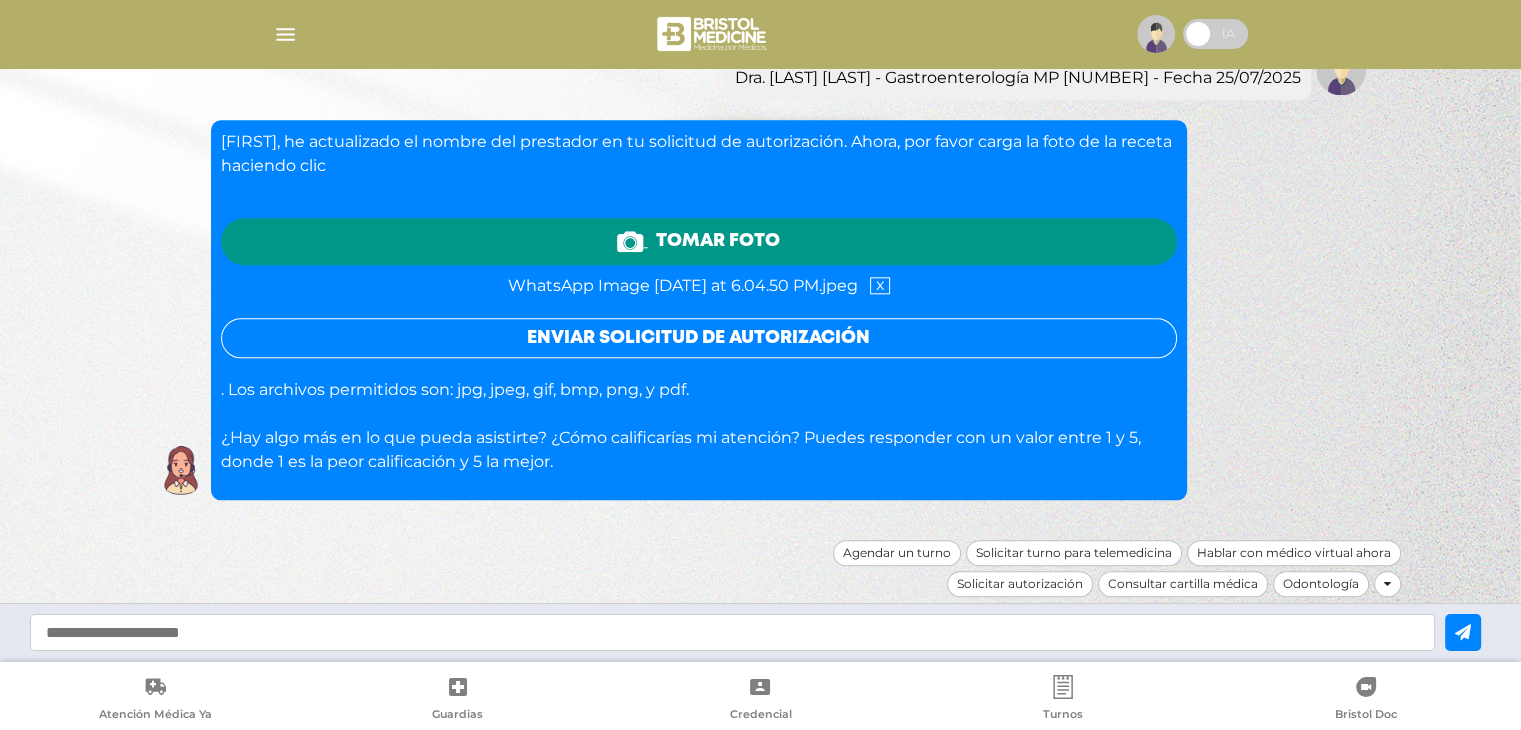 scroll, scrollTop: 2040, scrollLeft: 0, axis: vertical 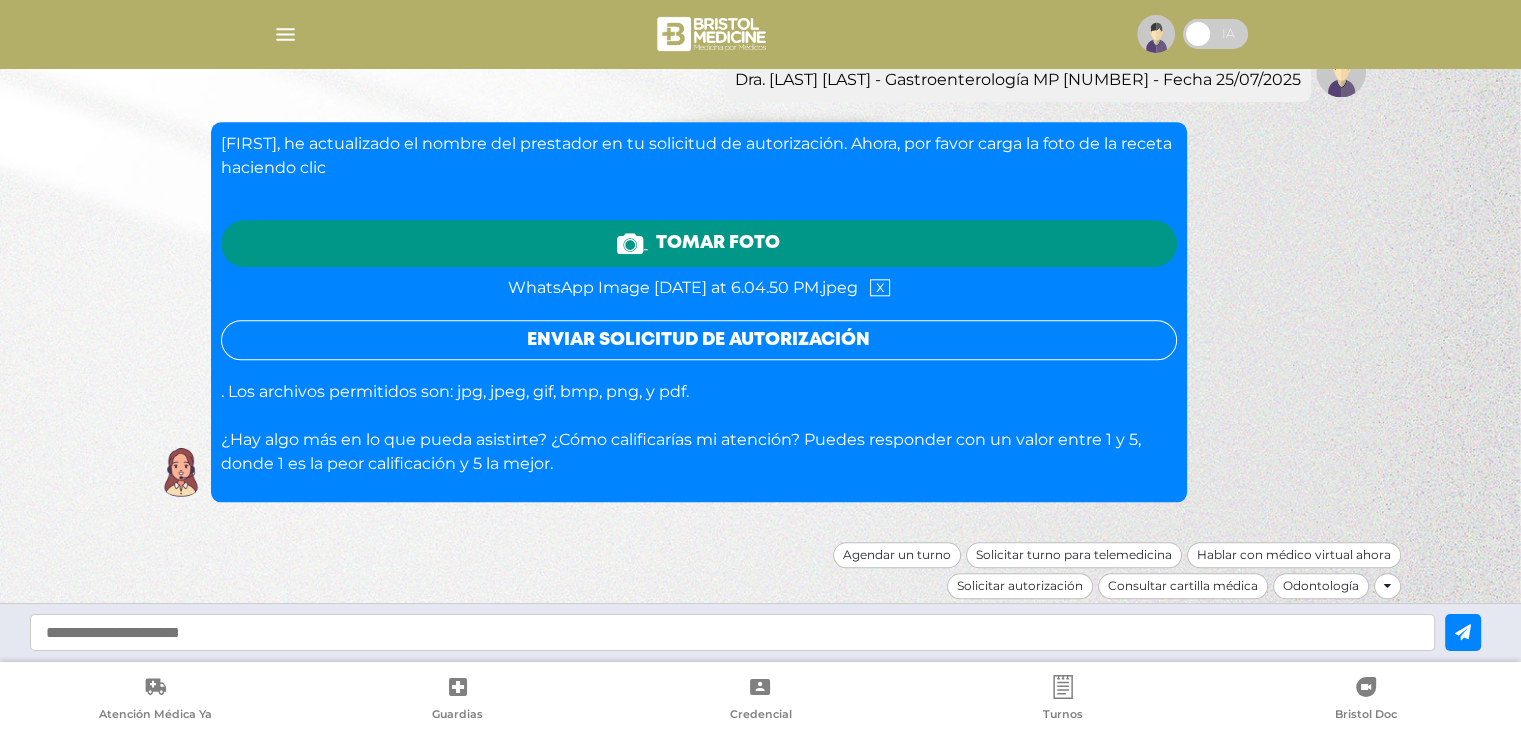 click on "Enviar solicitud de autorización" at bounding box center [699, 340] 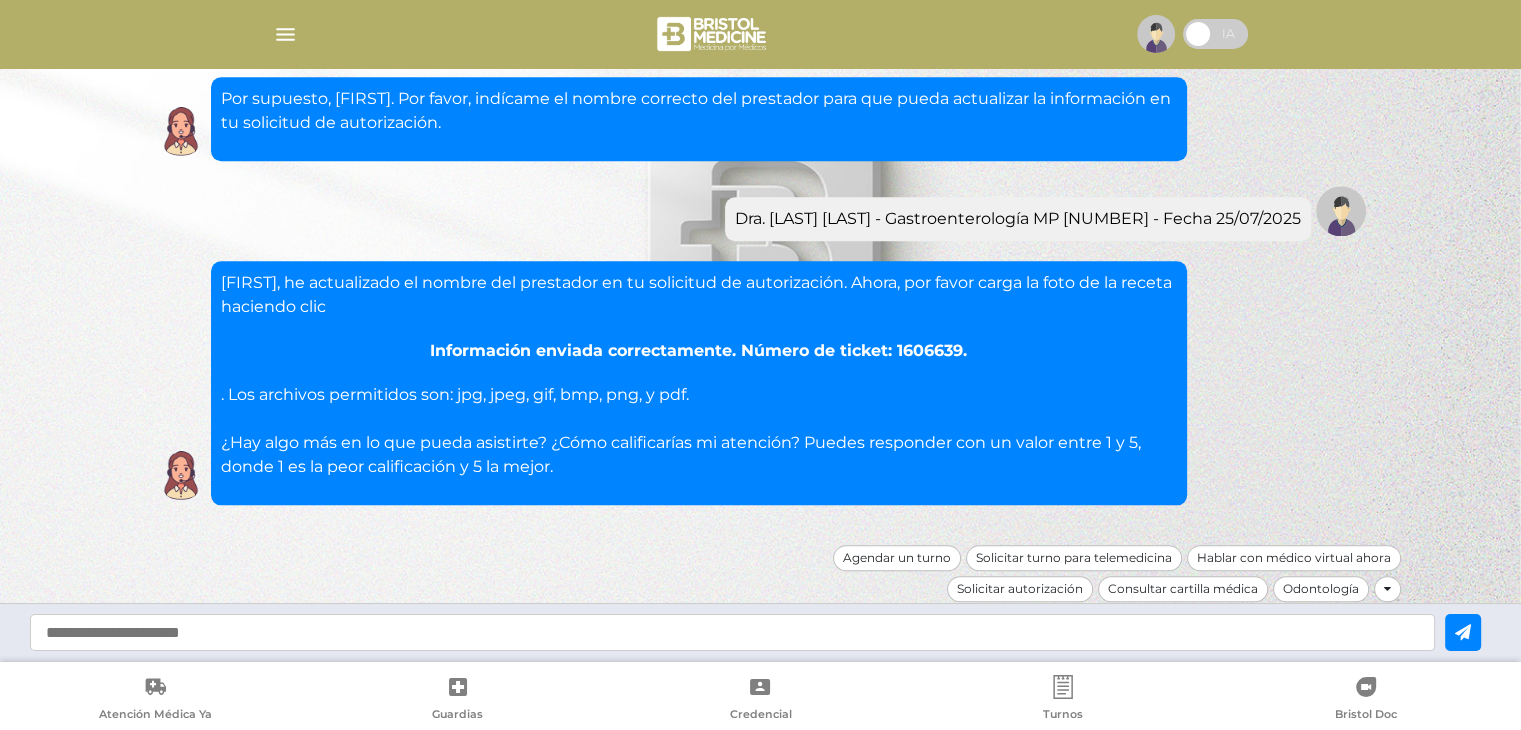 scroll, scrollTop: 1905, scrollLeft: 0, axis: vertical 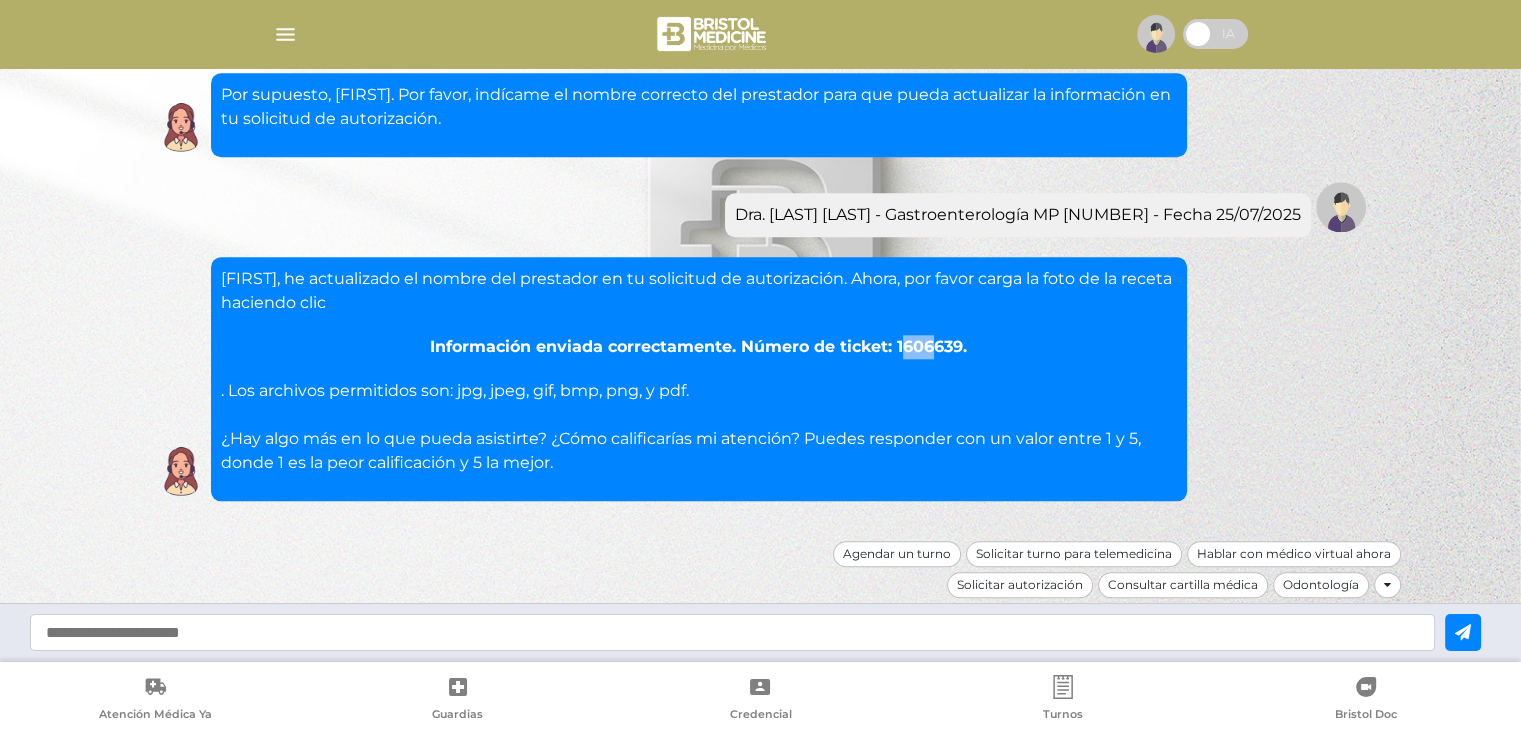 drag, startPoint x: 902, startPoint y: 341, endPoint x: 930, endPoint y: 347, distance: 28.635643 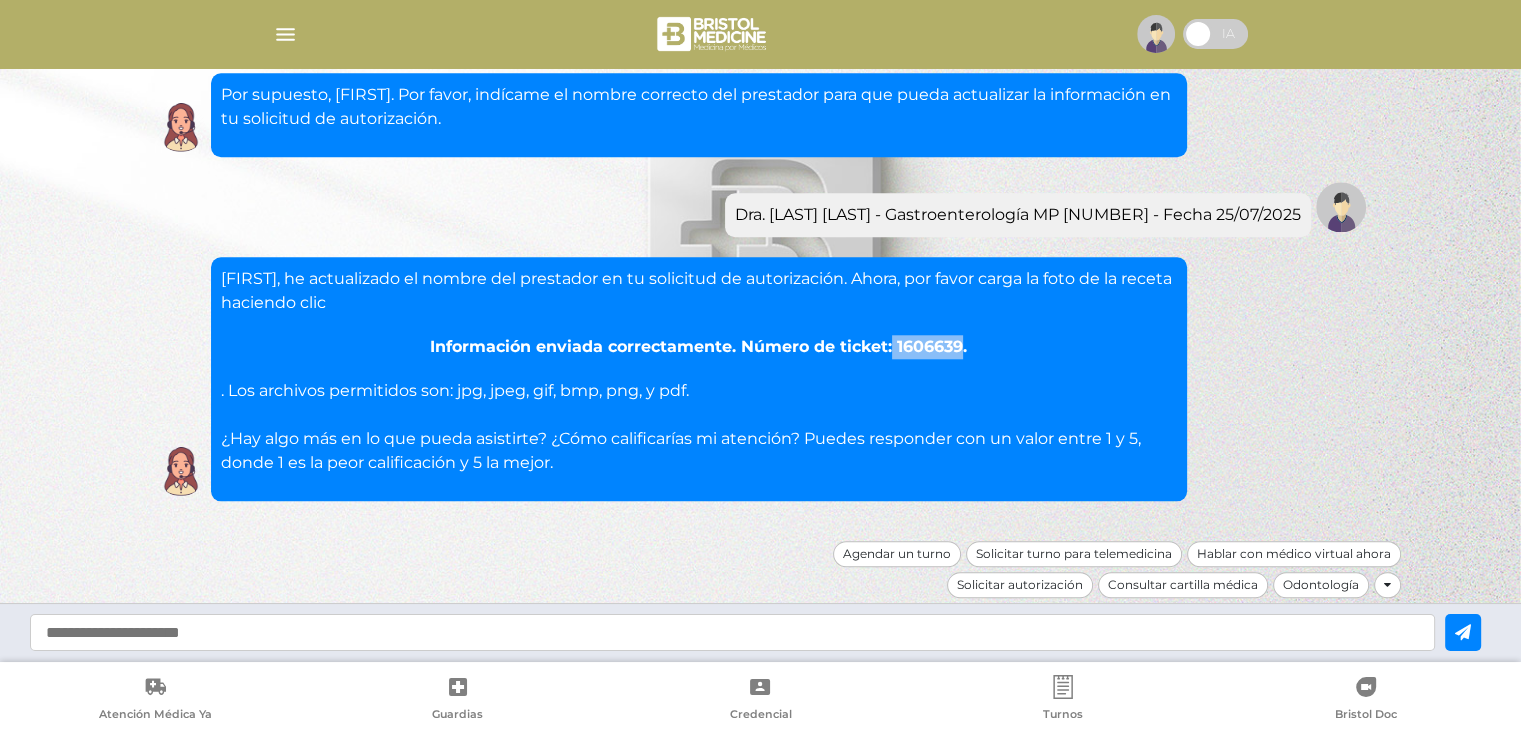 drag, startPoint x: 892, startPoint y: 345, endPoint x: 965, endPoint y: 357, distance: 73.97973 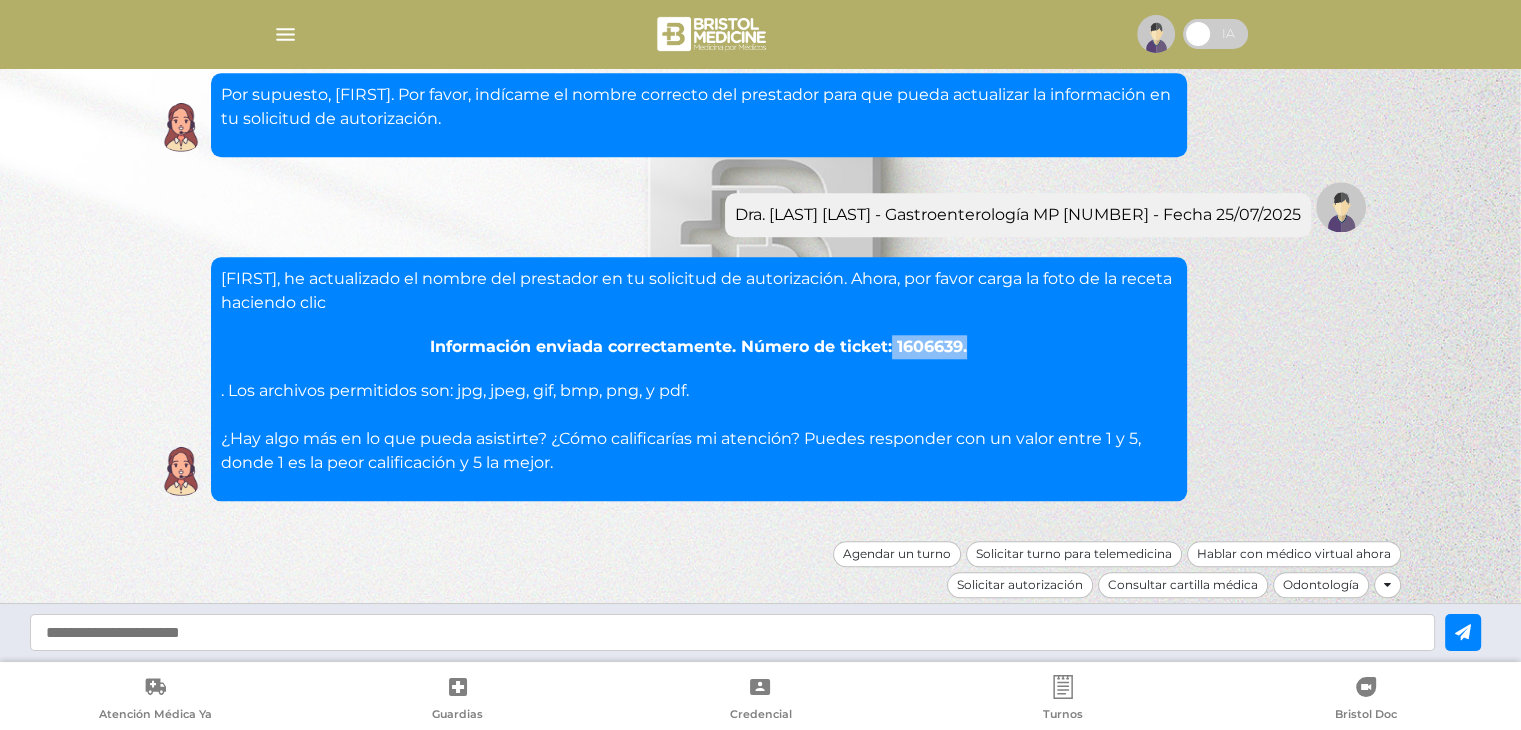 click on "Información enviada correctamente. Número de ticket: 1606639." at bounding box center [699, 347] 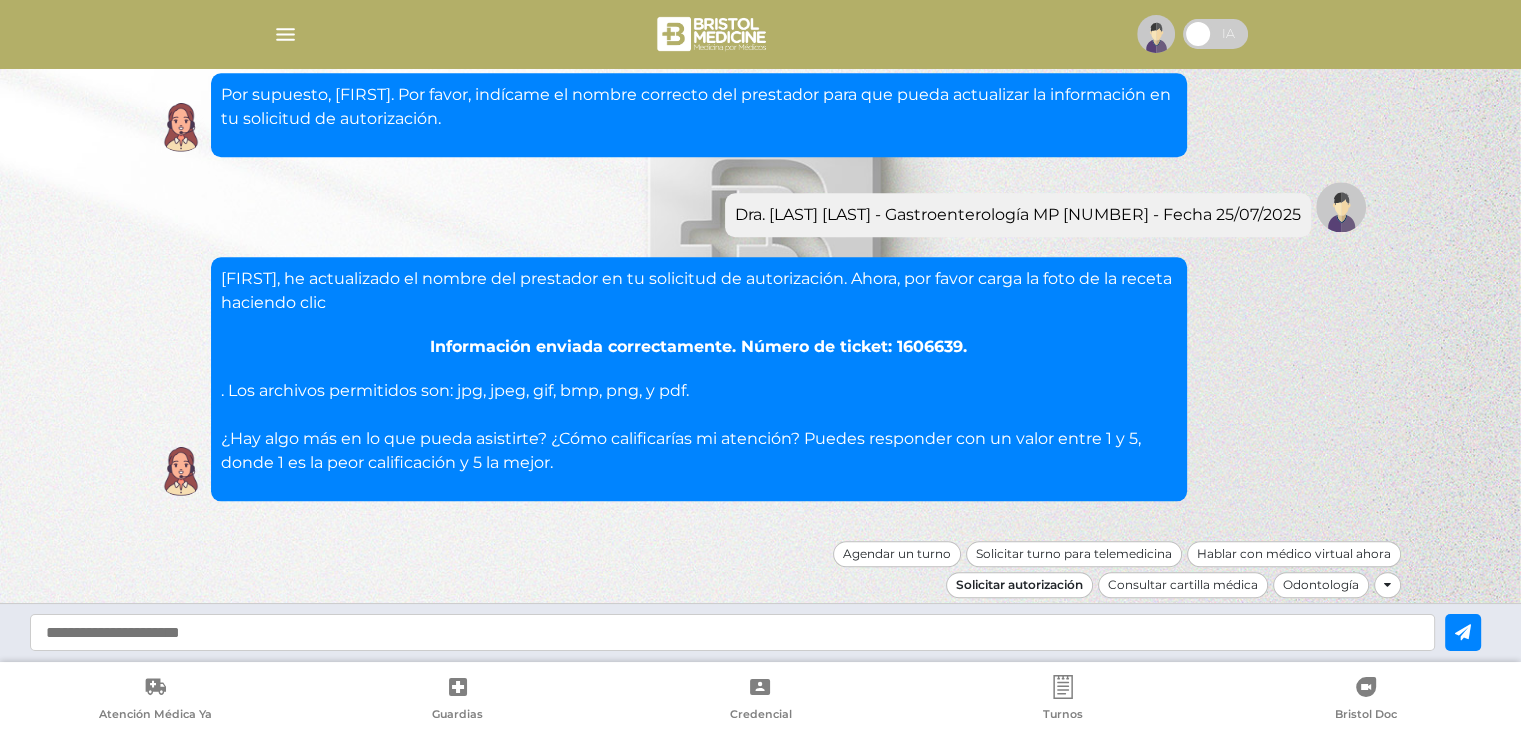 click on "Solicitar autorización" at bounding box center [1019, 585] 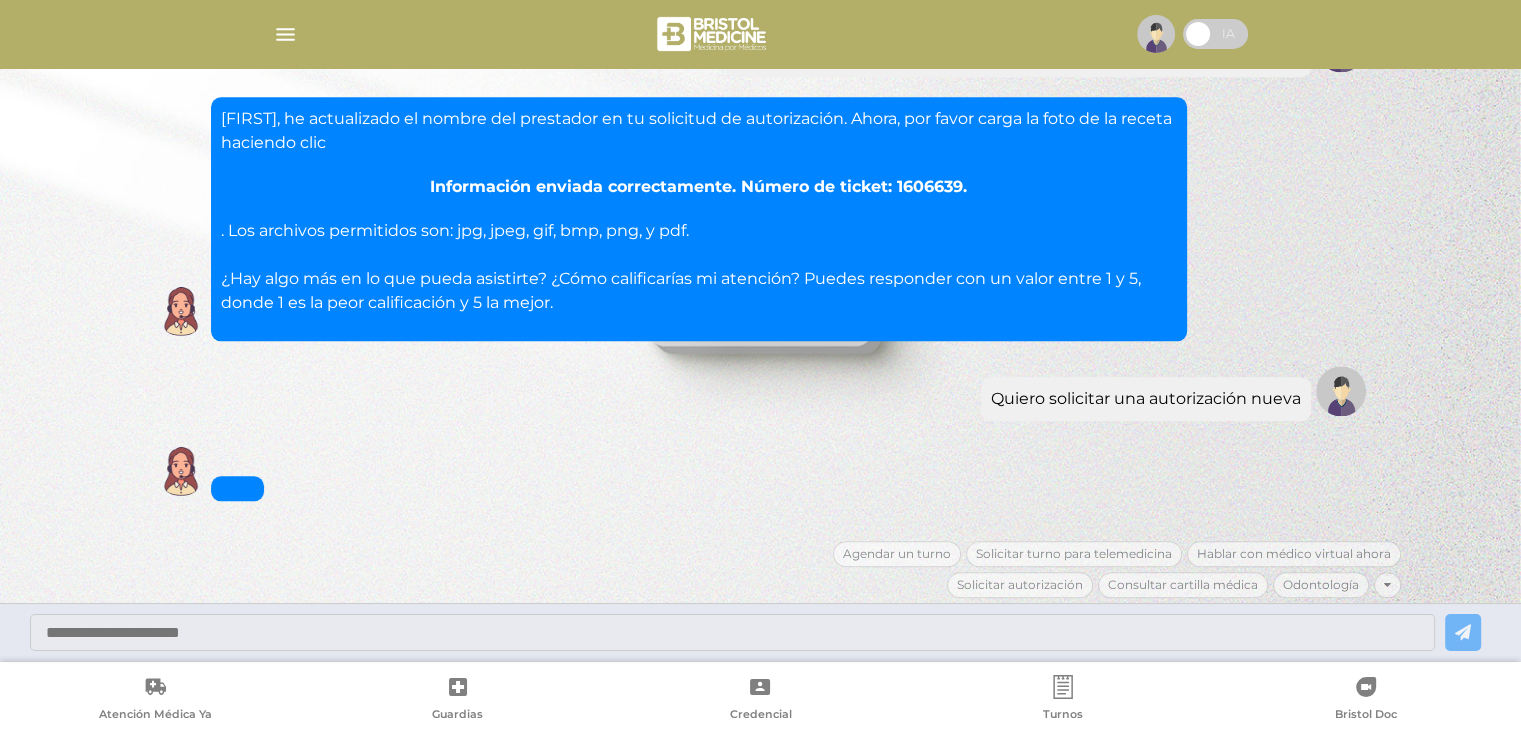 scroll, scrollTop: 2449, scrollLeft: 0, axis: vertical 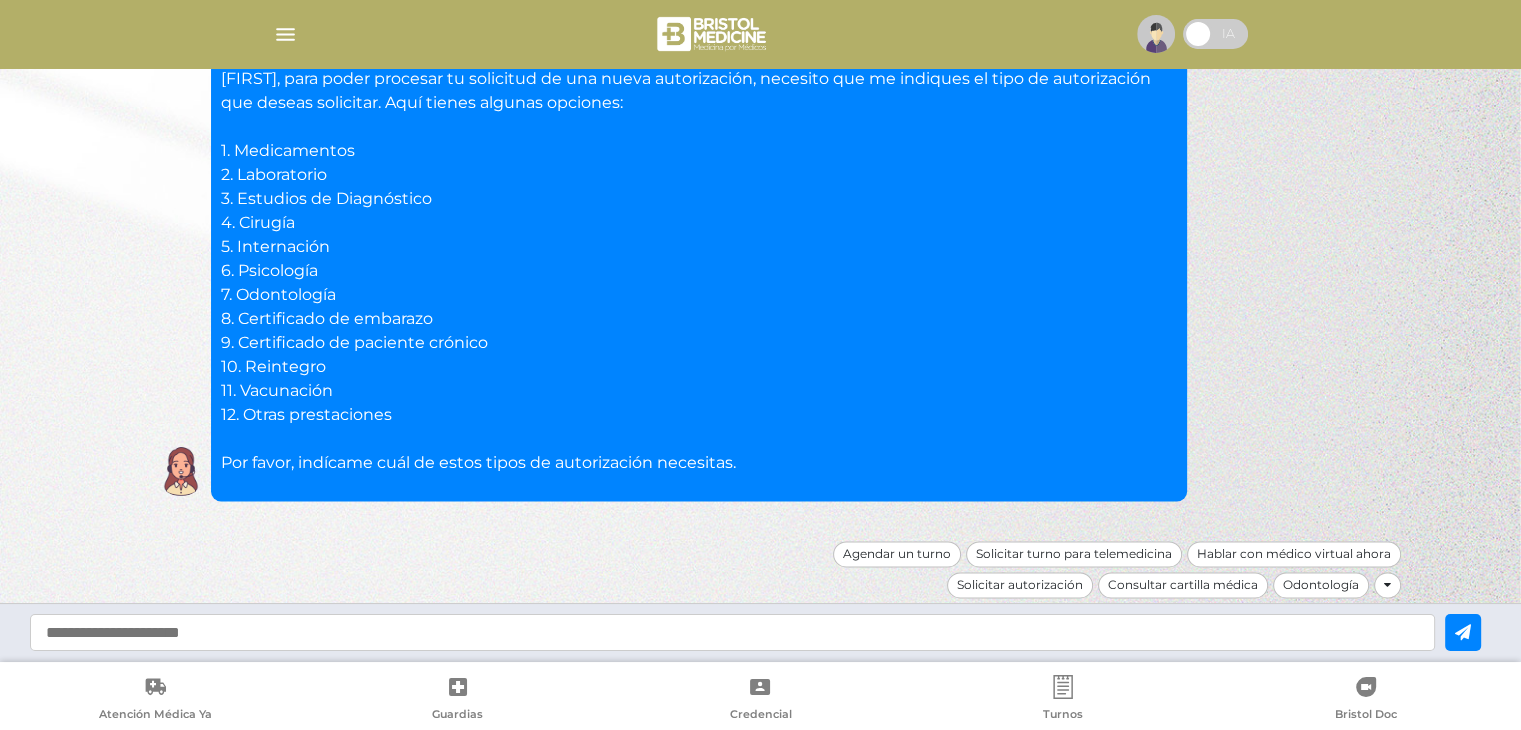 click at bounding box center (732, 632) 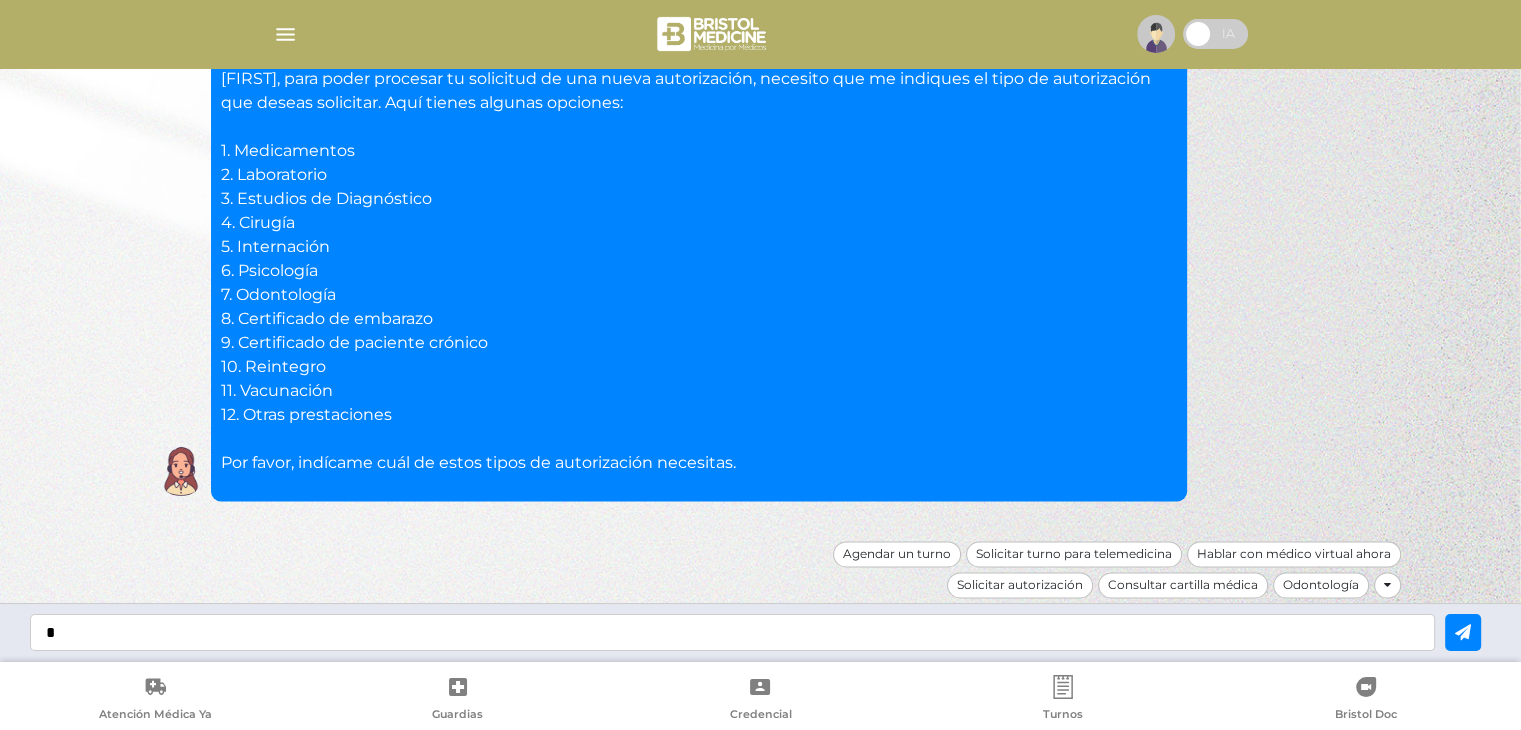 type on "*" 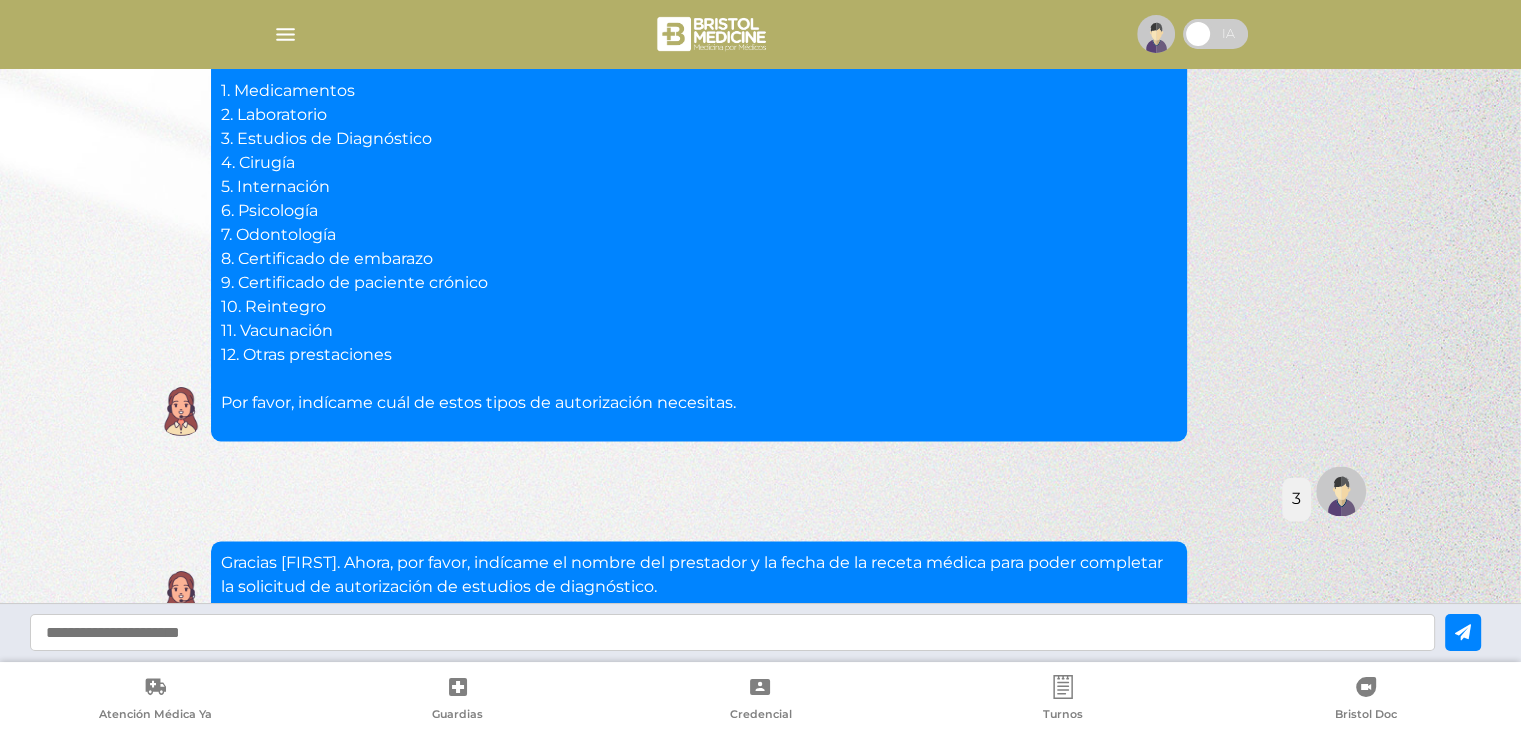 scroll, scrollTop: 2633, scrollLeft: 0, axis: vertical 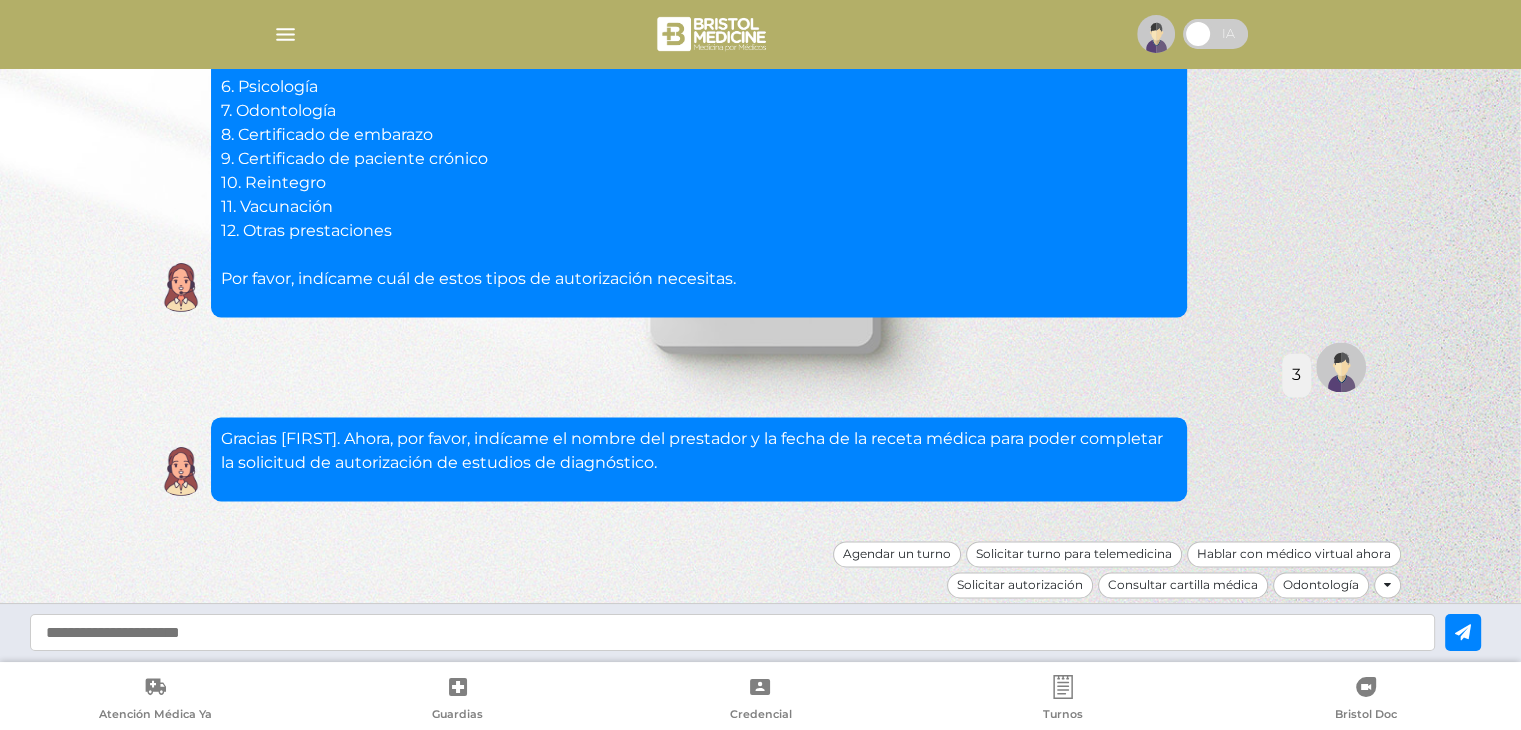 click at bounding box center (732, 632) 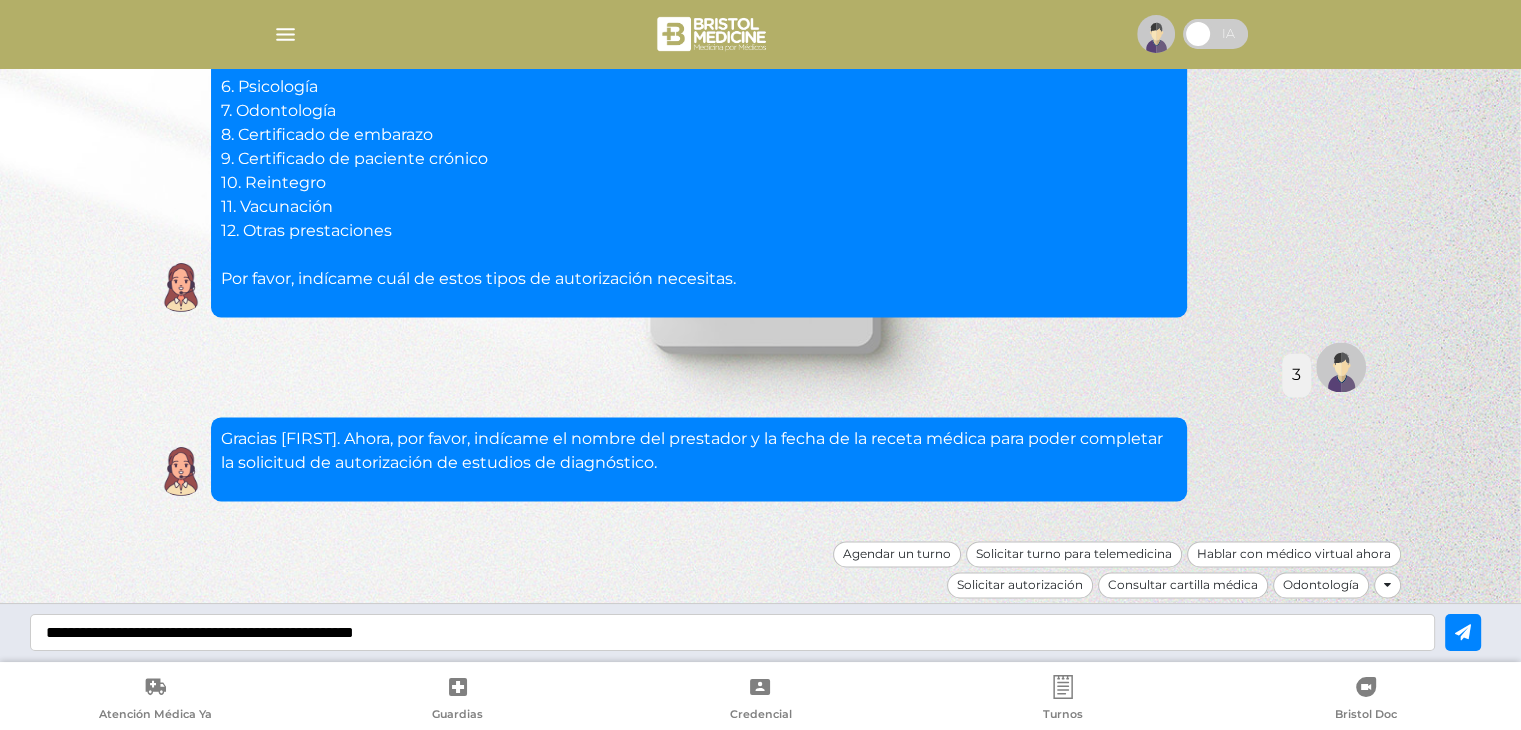 click on "**********" at bounding box center [732, 632] 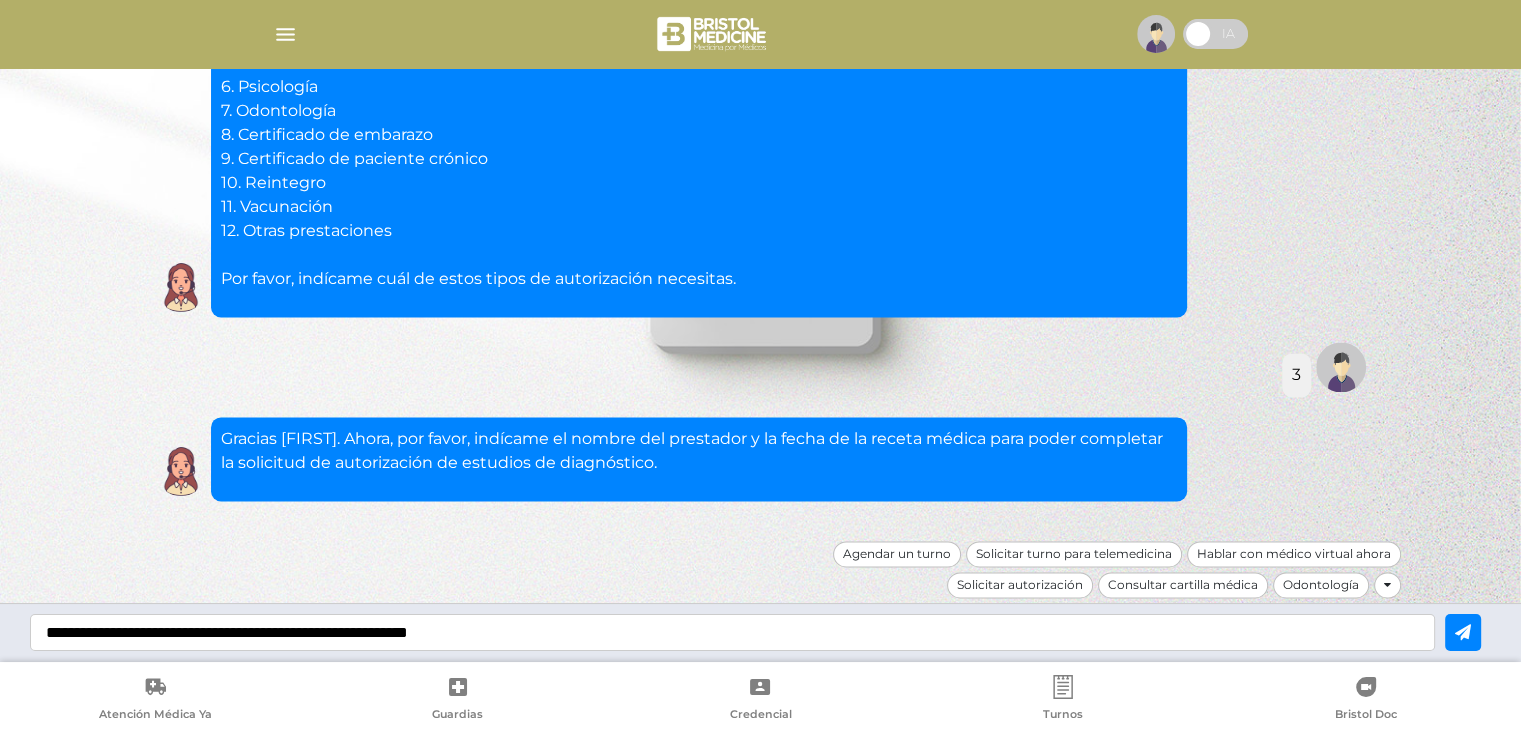 click on "**********" at bounding box center (732, 632) 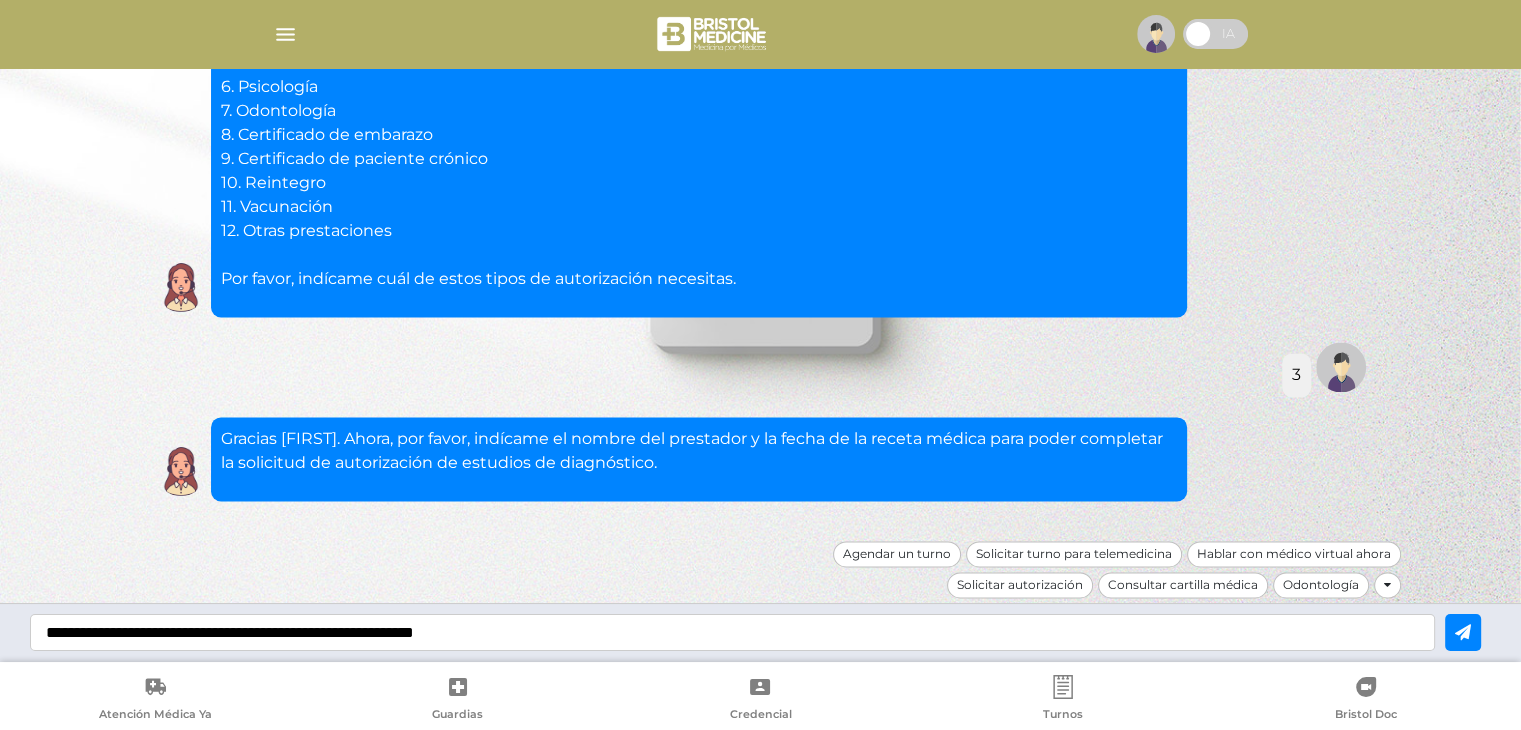 click on "**********" at bounding box center (732, 632) 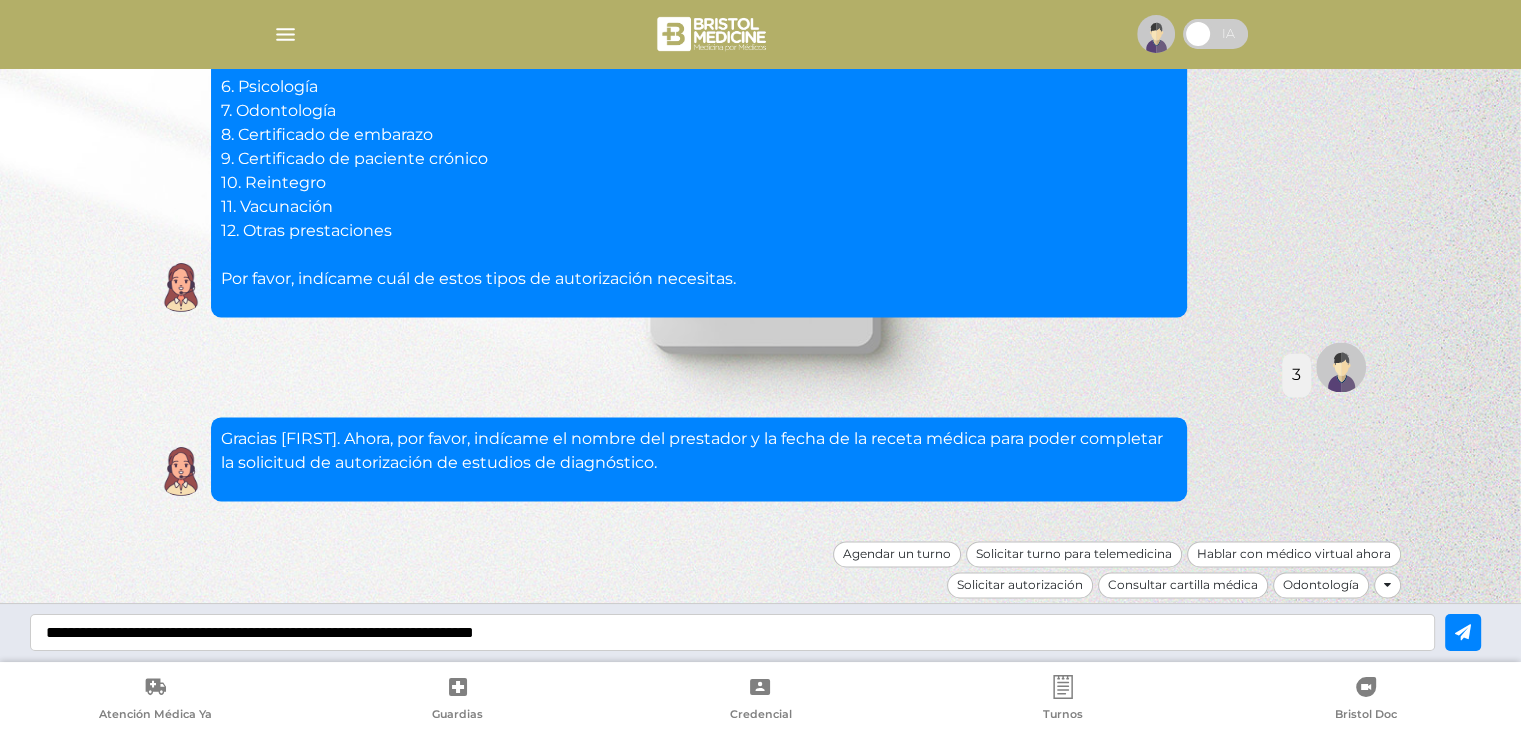 type on "**********" 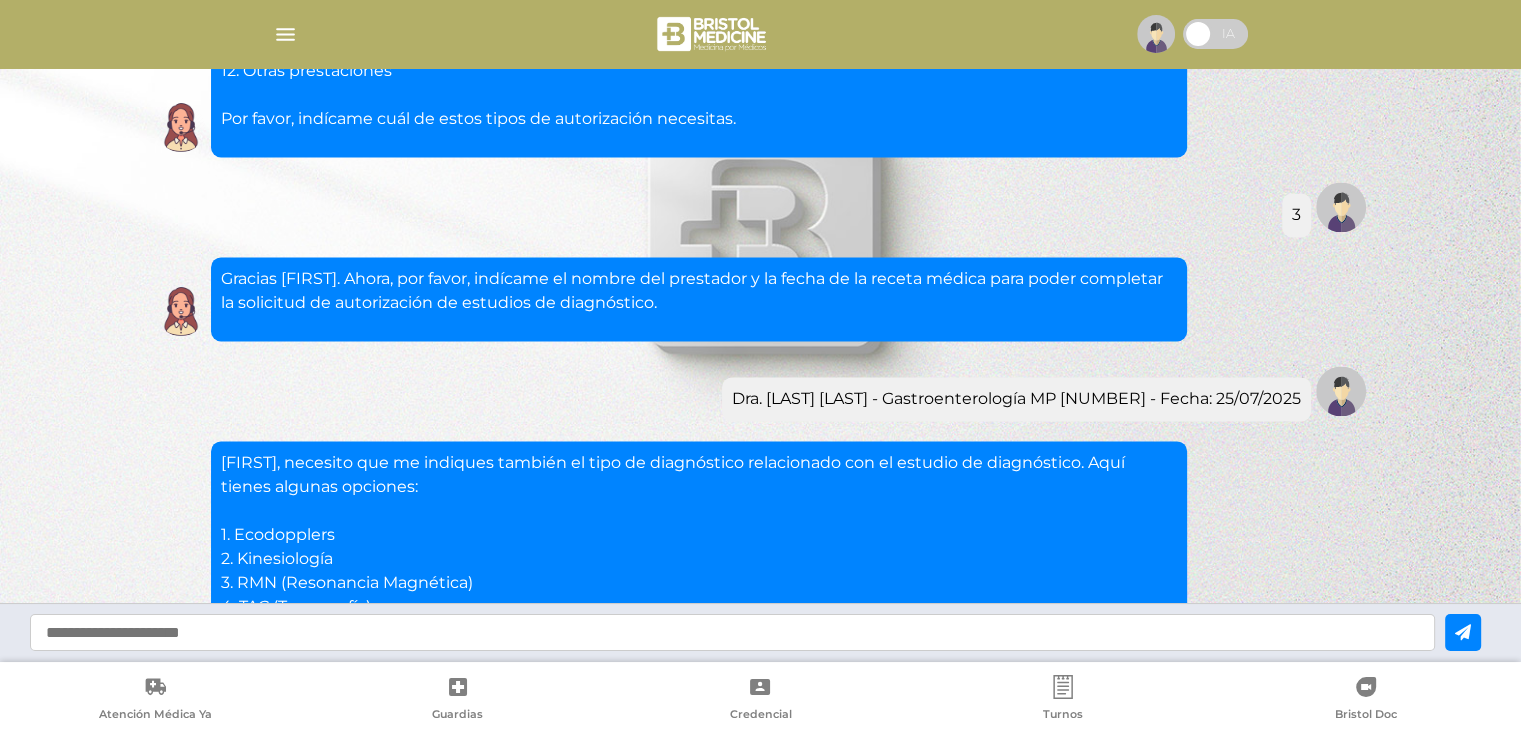 scroll, scrollTop: 3153, scrollLeft: 0, axis: vertical 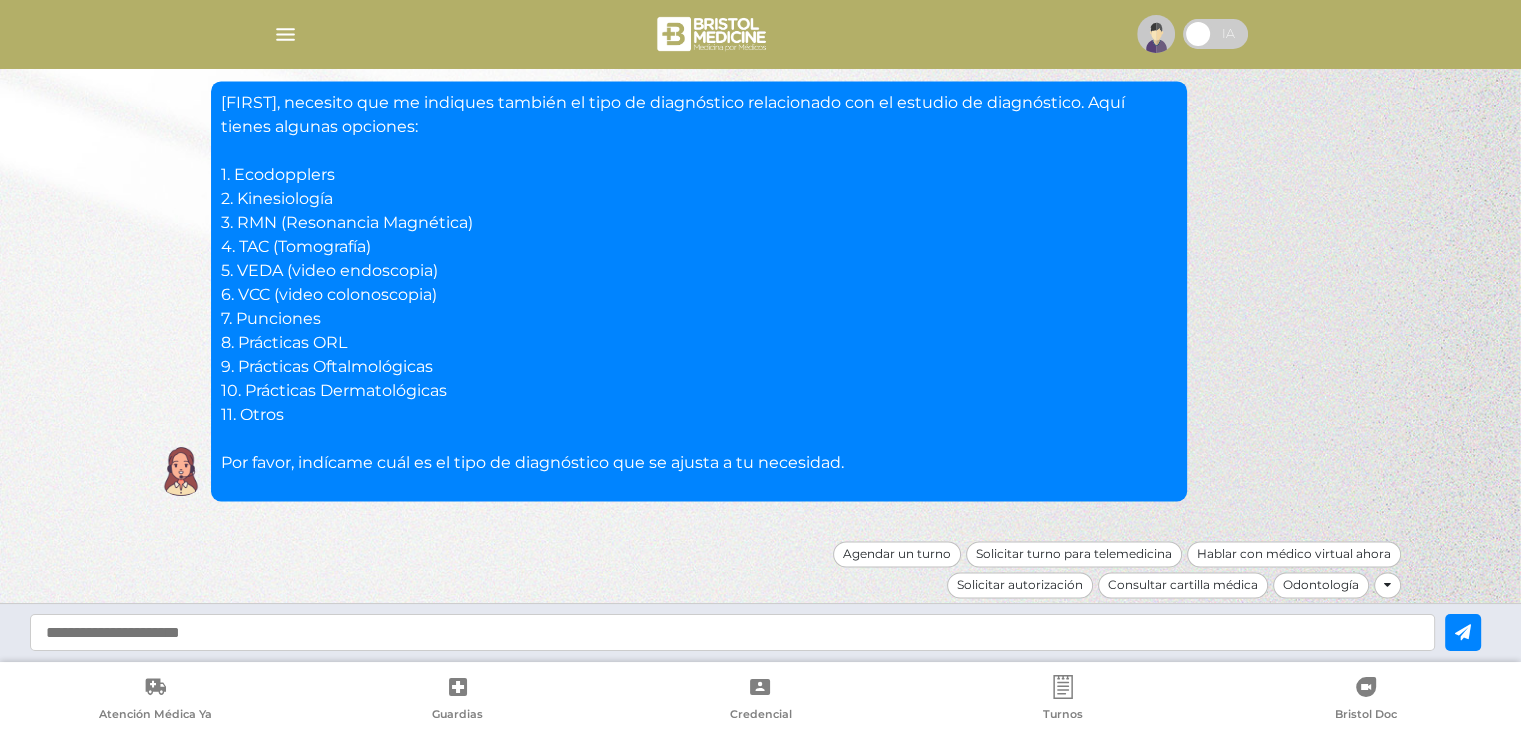 click at bounding box center (732, 632) 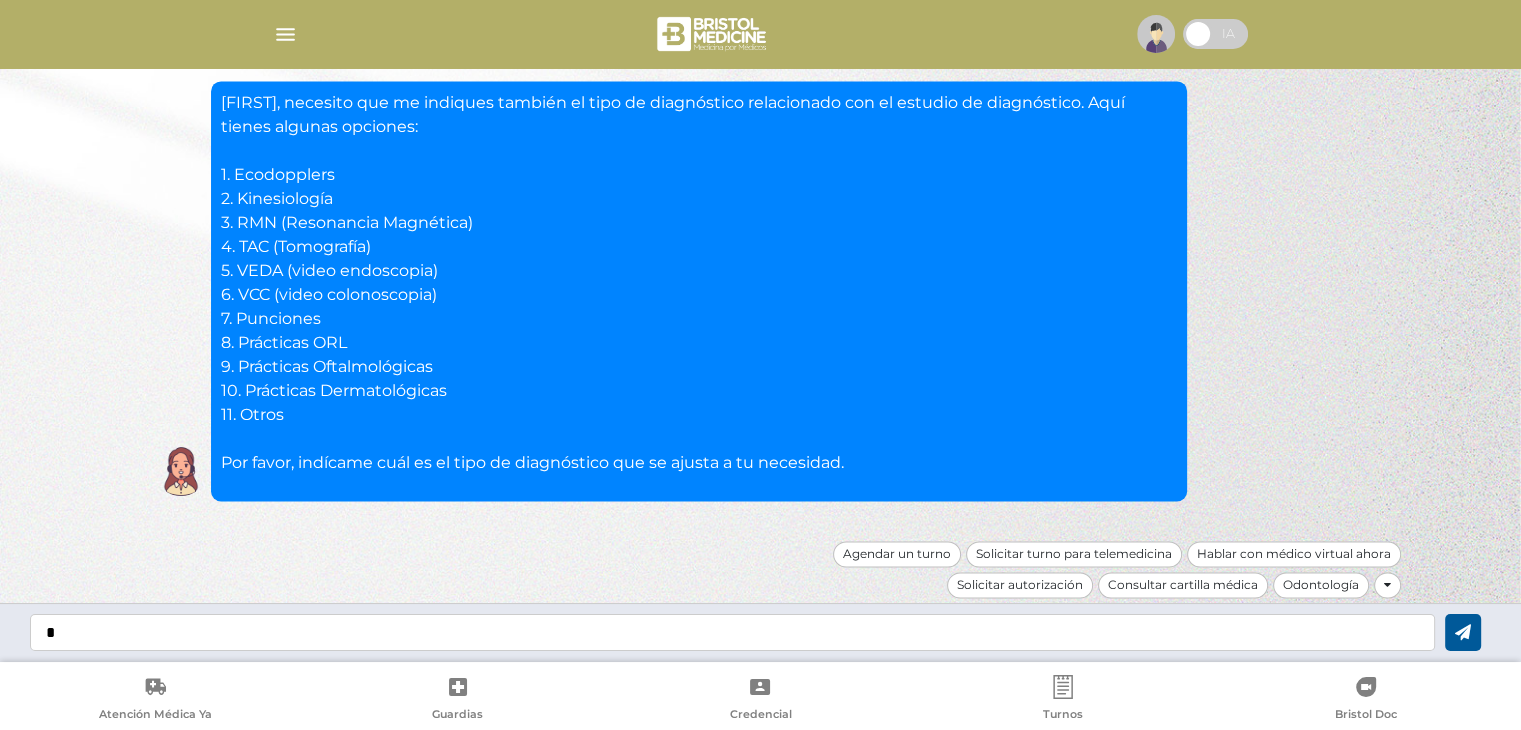 type on "*" 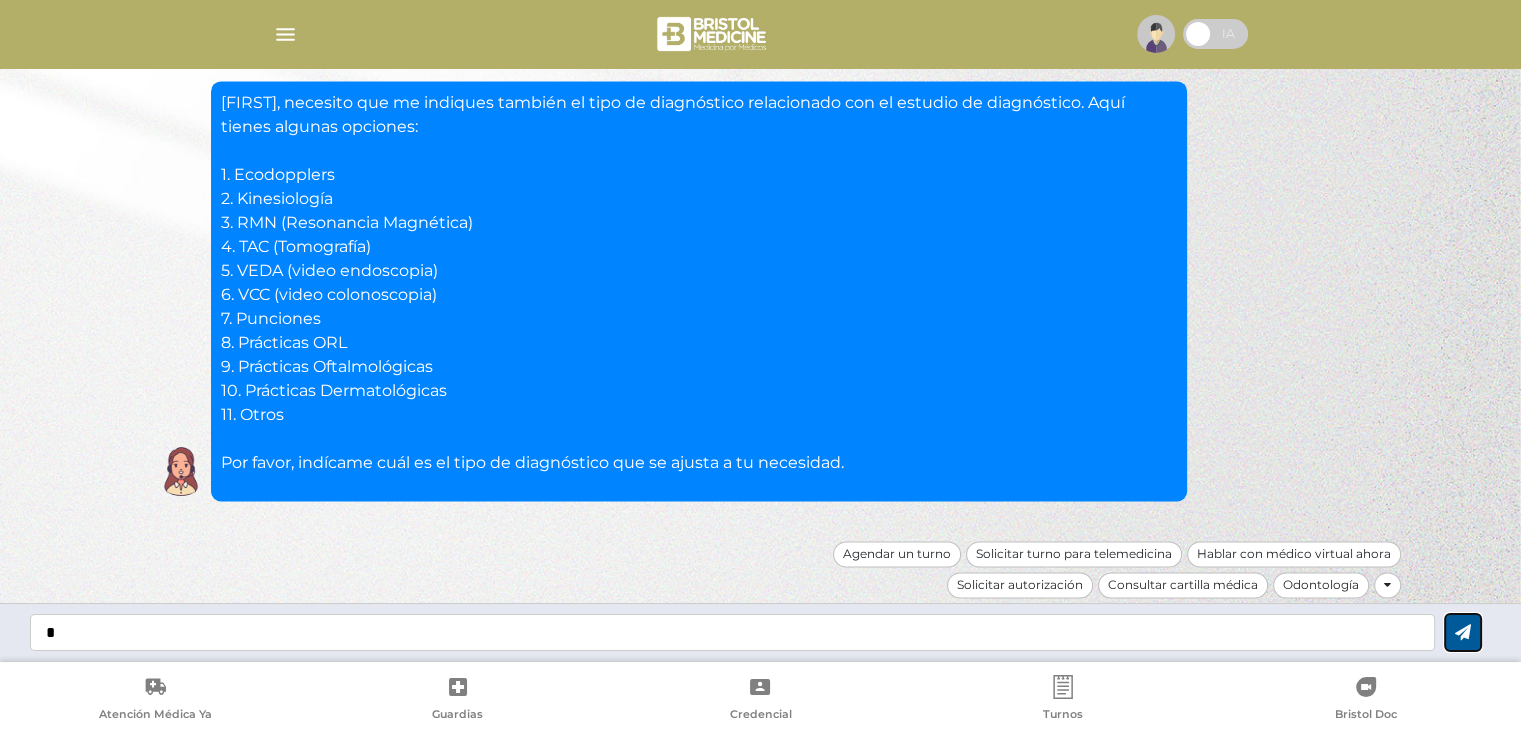 click at bounding box center [1463, 632] 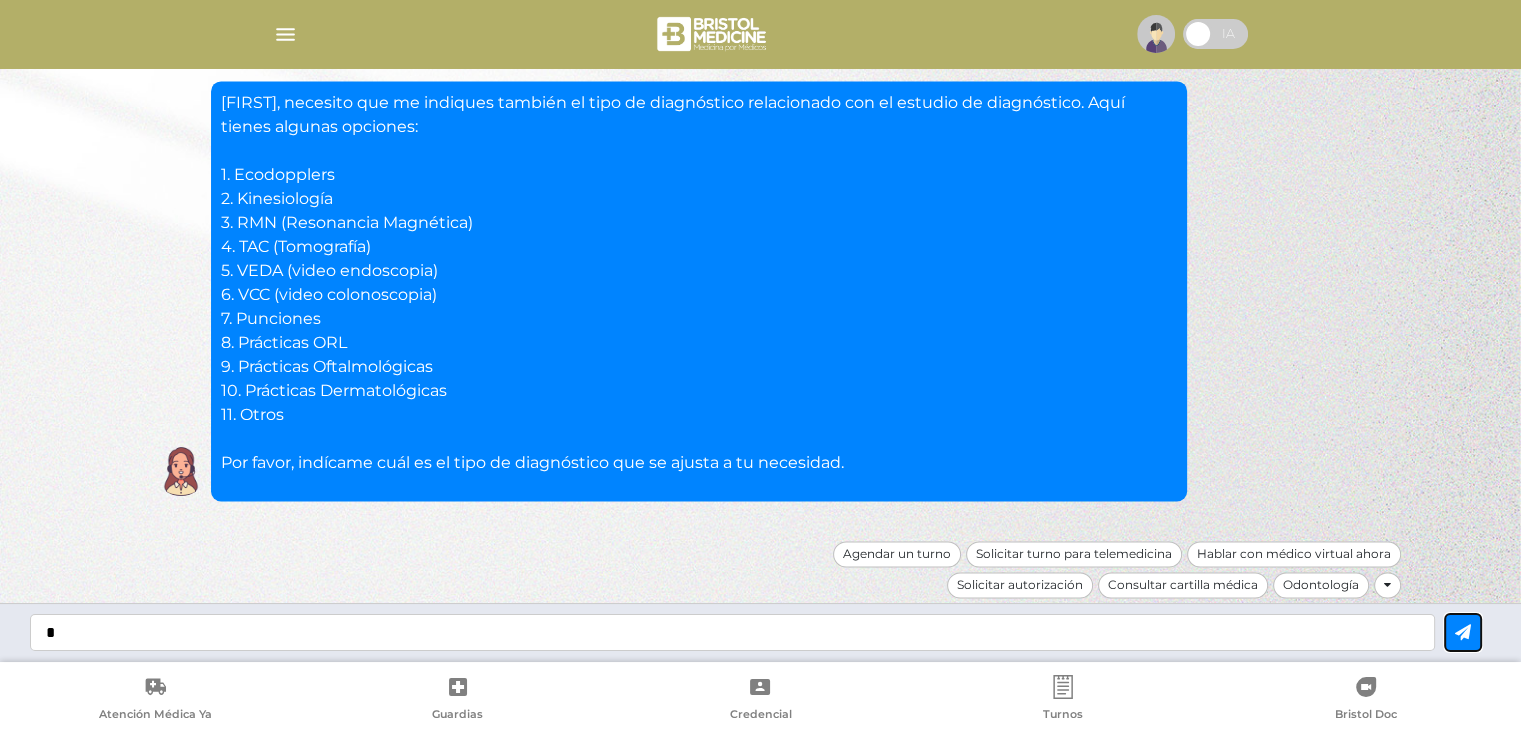 type 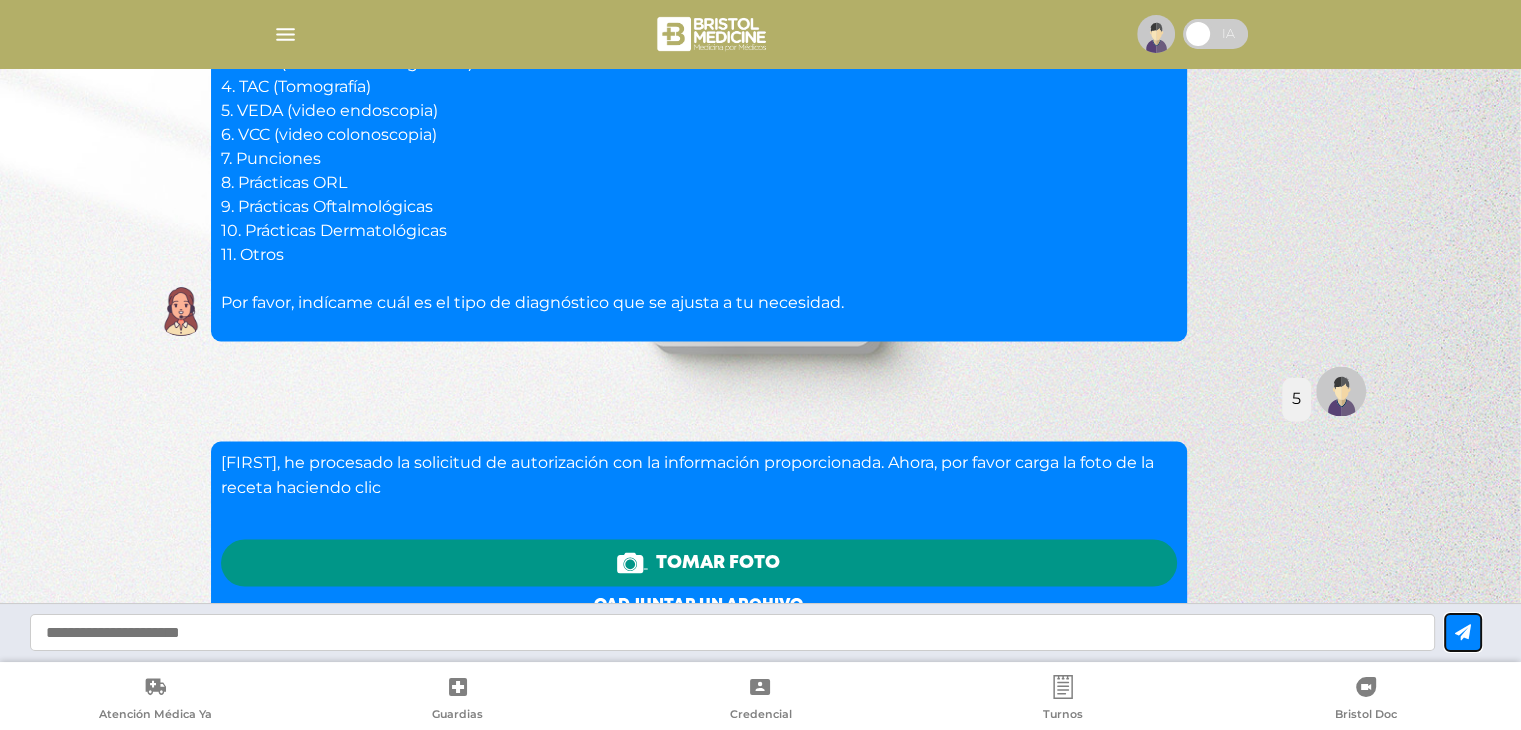 scroll, scrollTop: 3632, scrollLeft: 0, axis: vertical 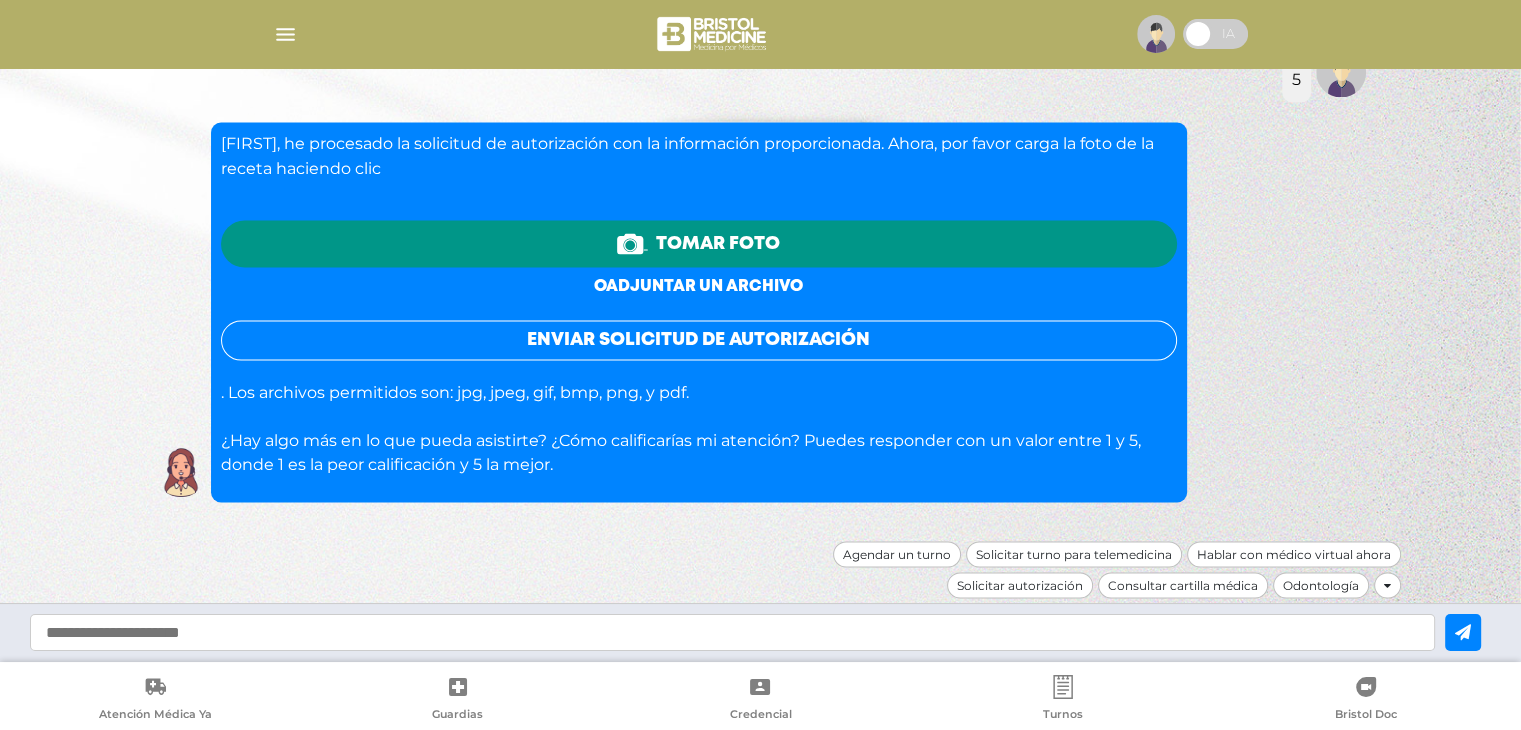 click on "o adjuntar un archivo" at bounding box center (698, 285) 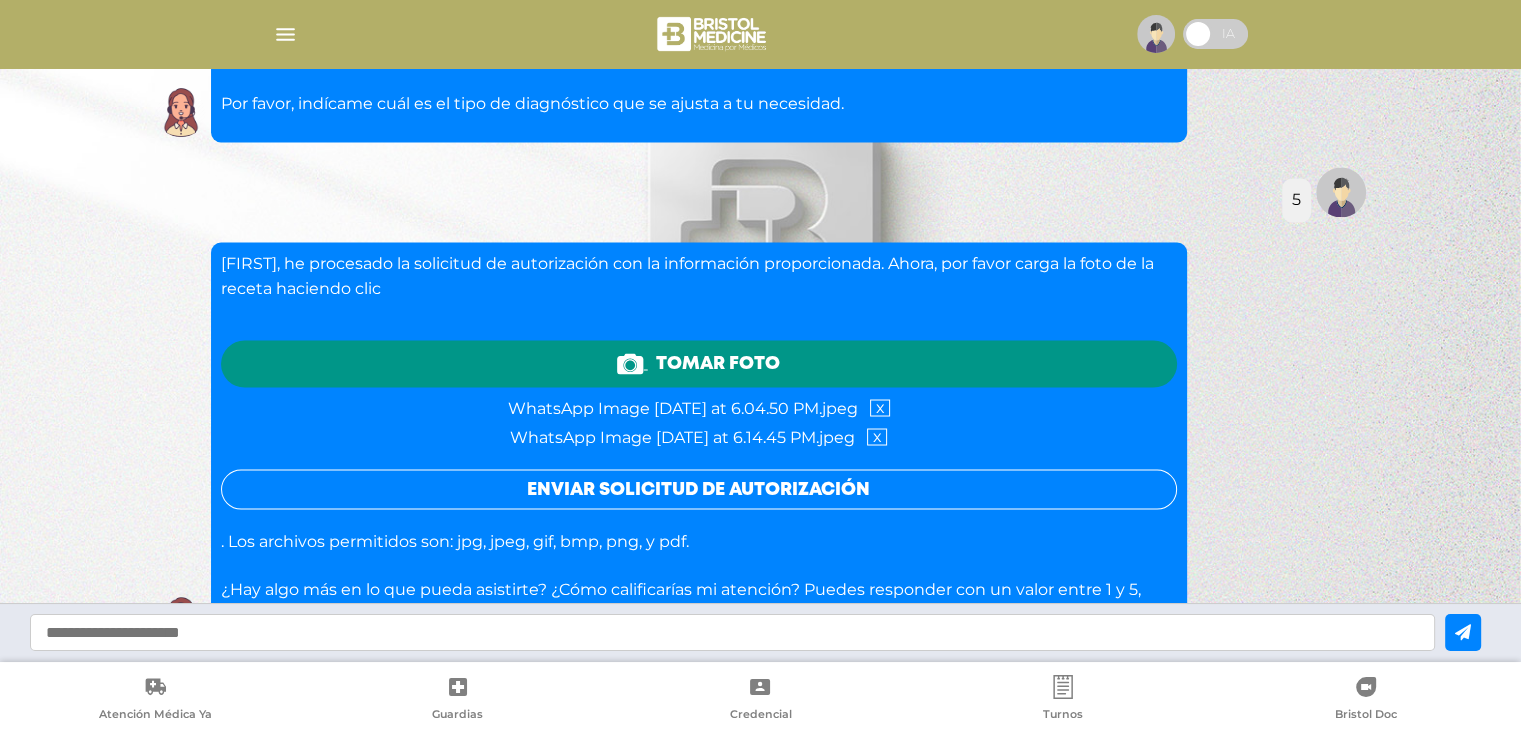 scroll, scrollTop: 3661, scrollLeft: 0, axis: vertical 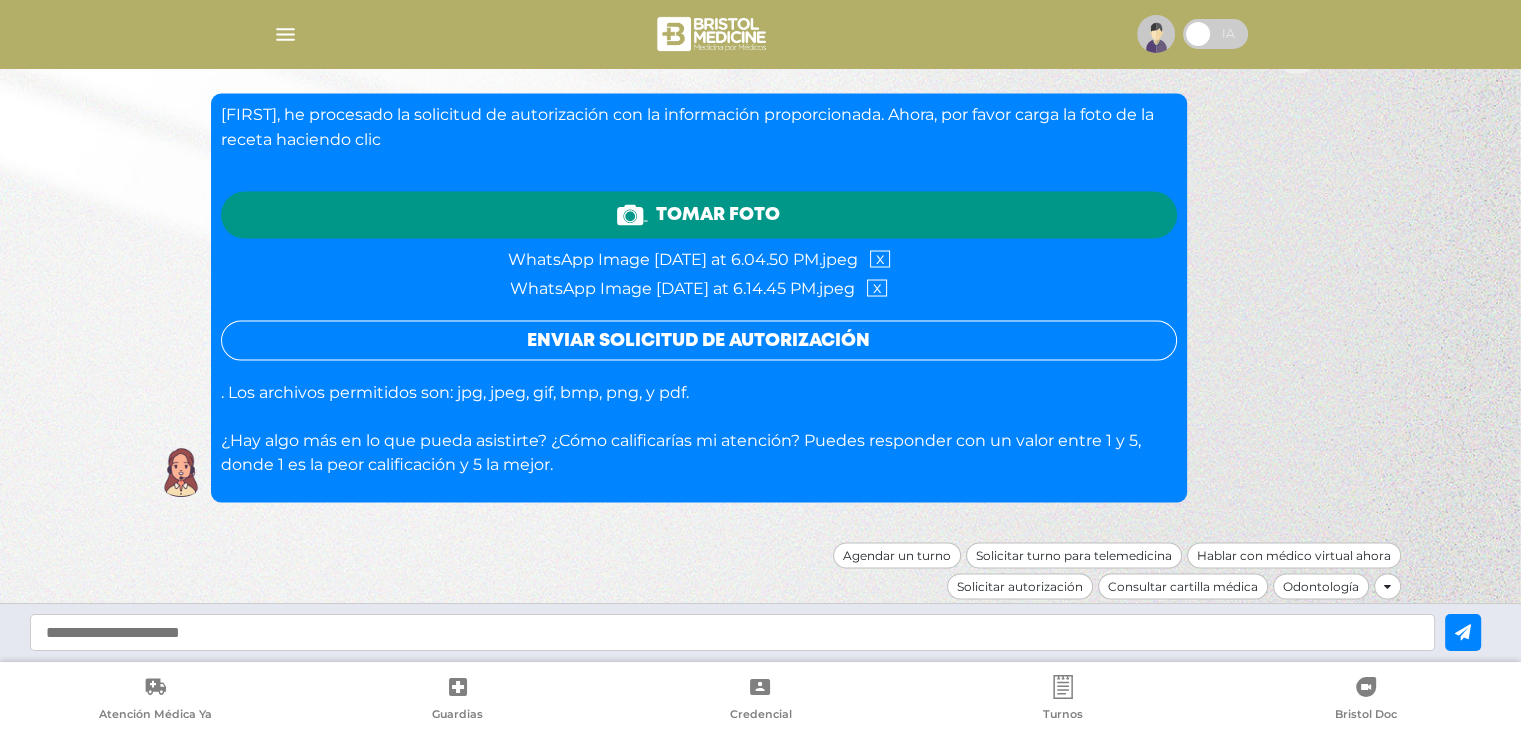 click on "Enviar solicitud de autorización" at bounding box center (699, 340) 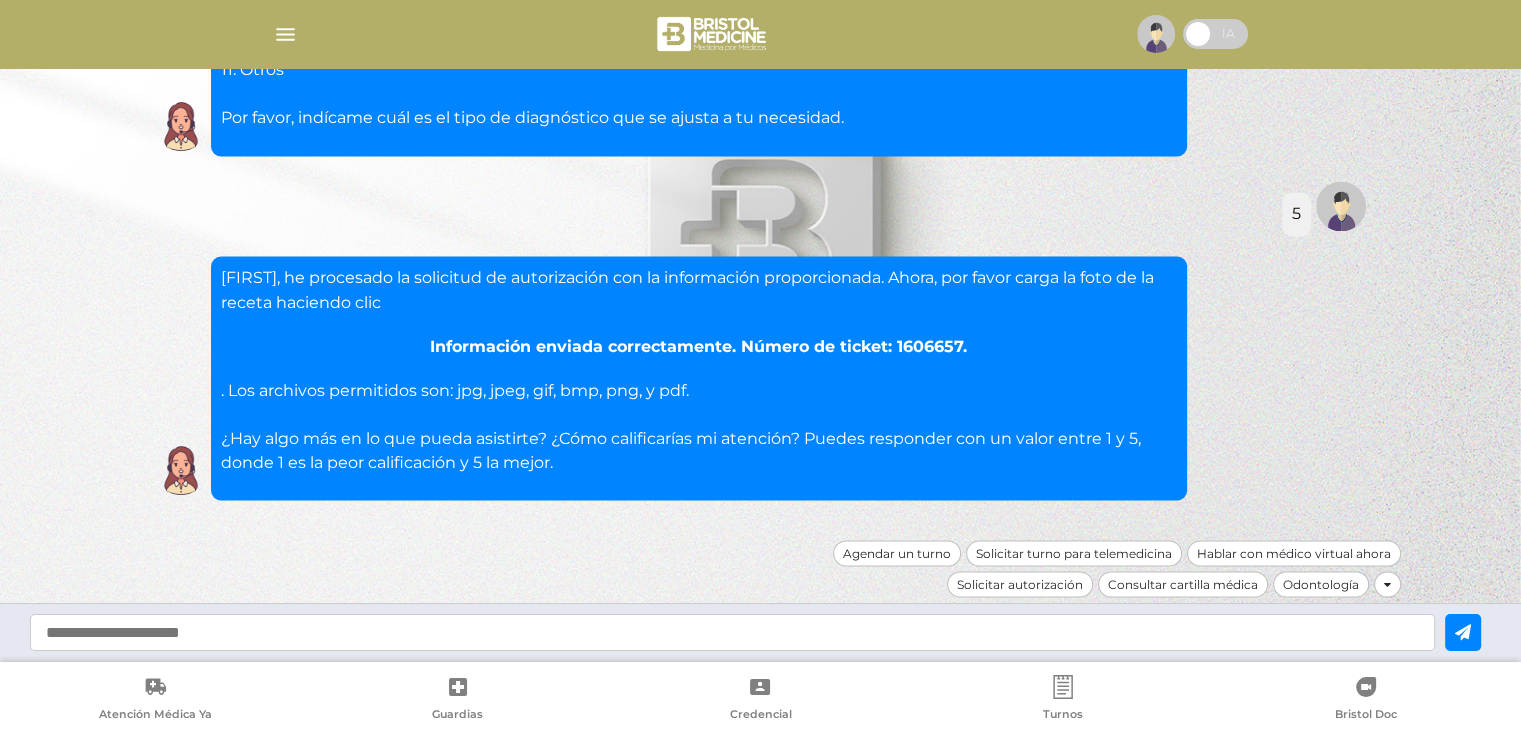 scroll, scrollTop: 3497, scrollLeft: 0, axis: vertical 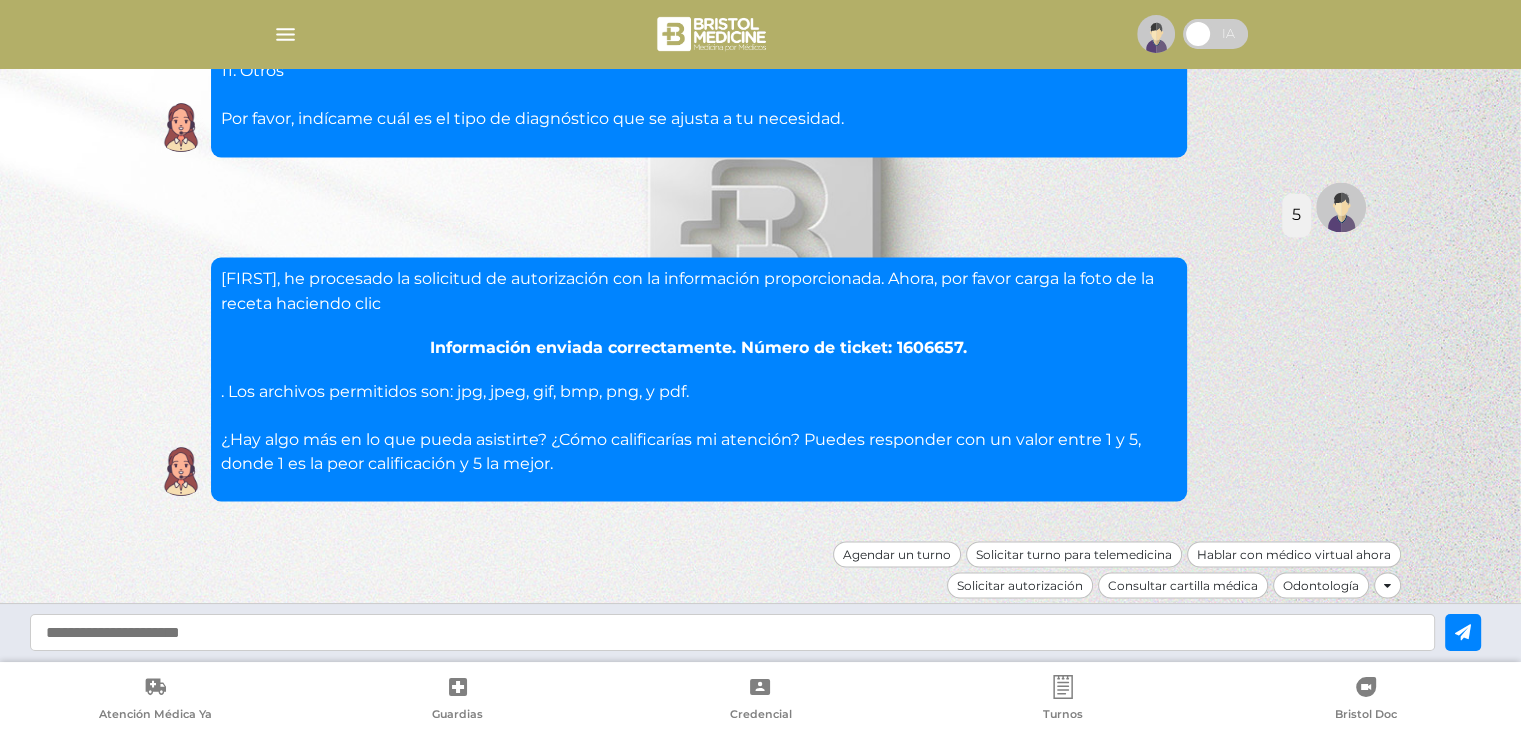 click at bounding box center (285, 34) 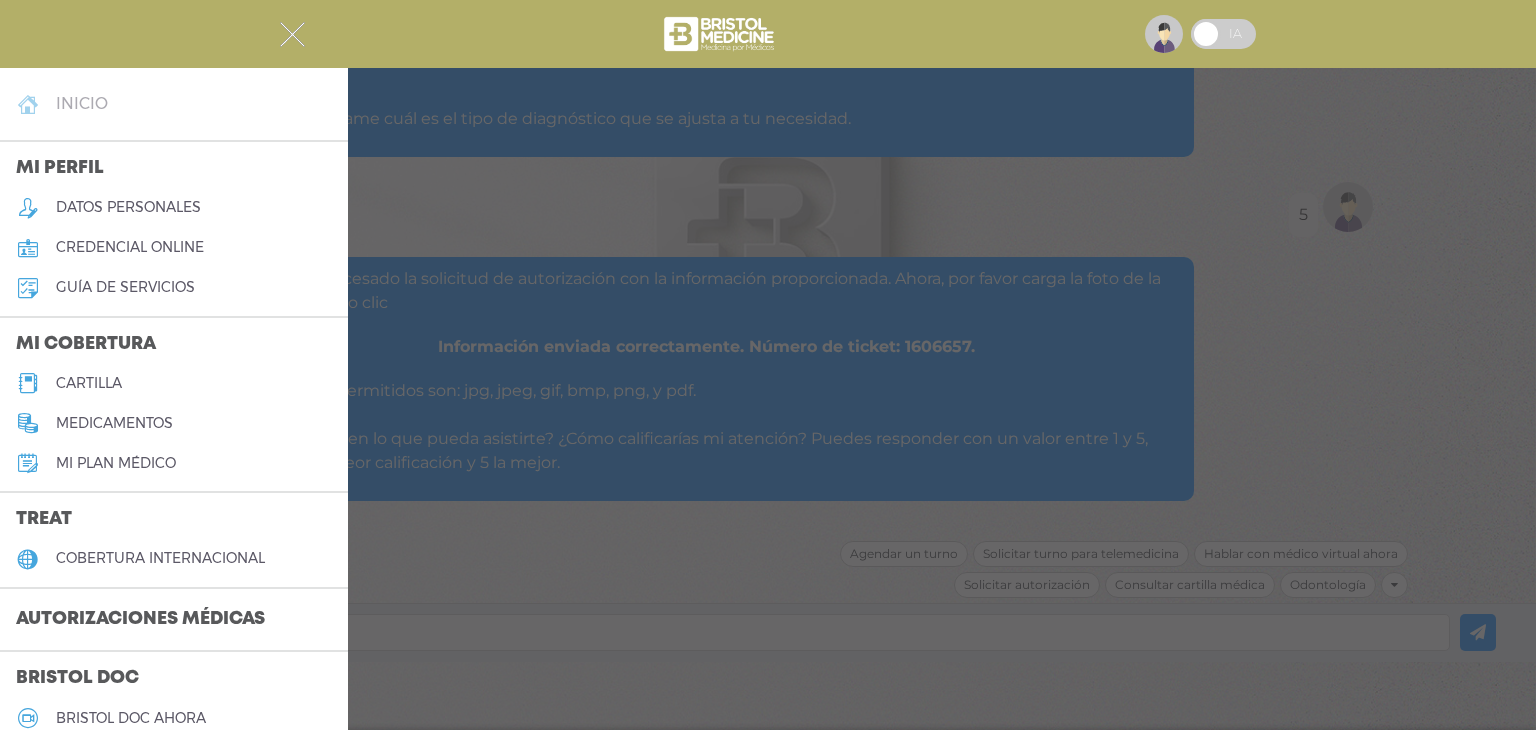 click on "inicio" at bounding box center [82, 103] 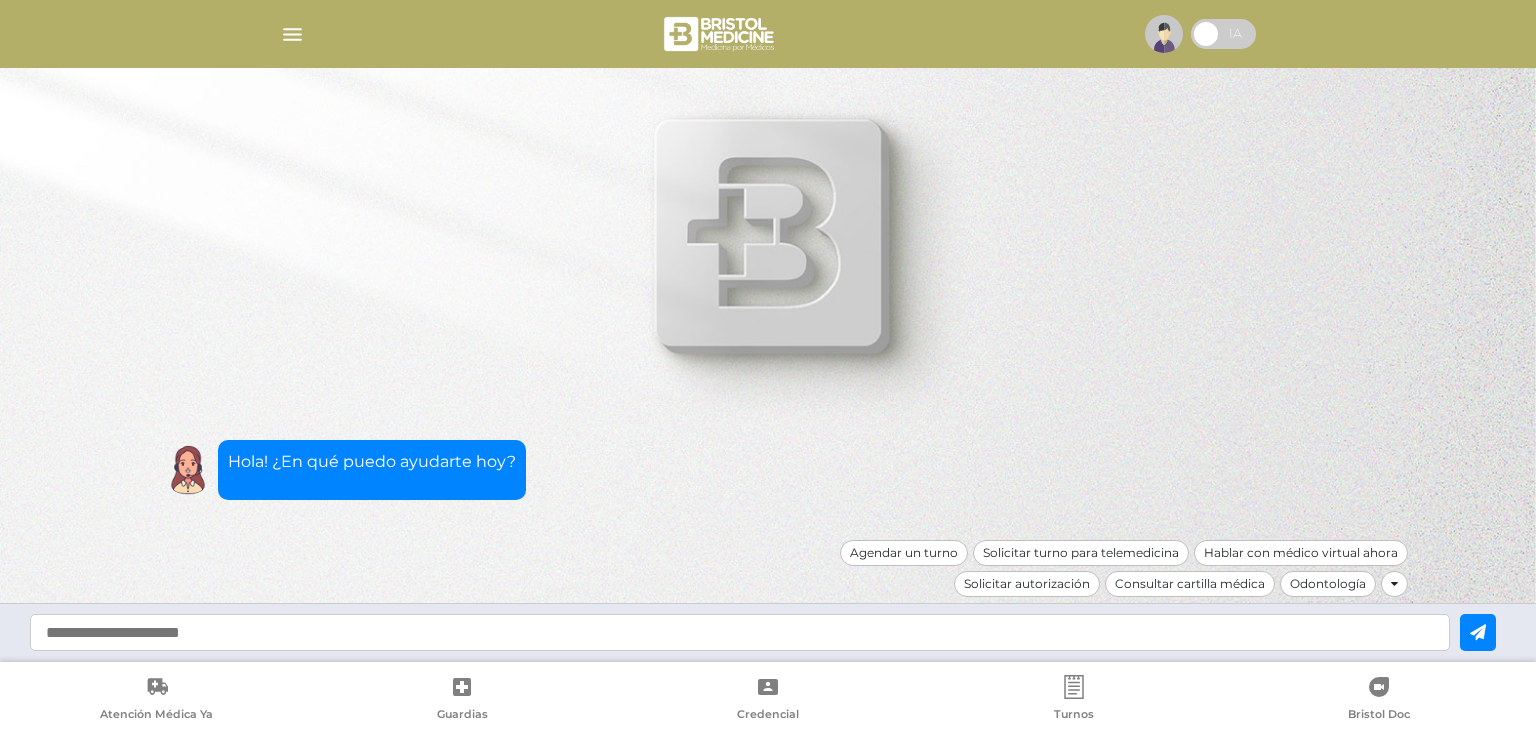 scroll, scrollTop: 0, scrollLeft: 0, axis: both 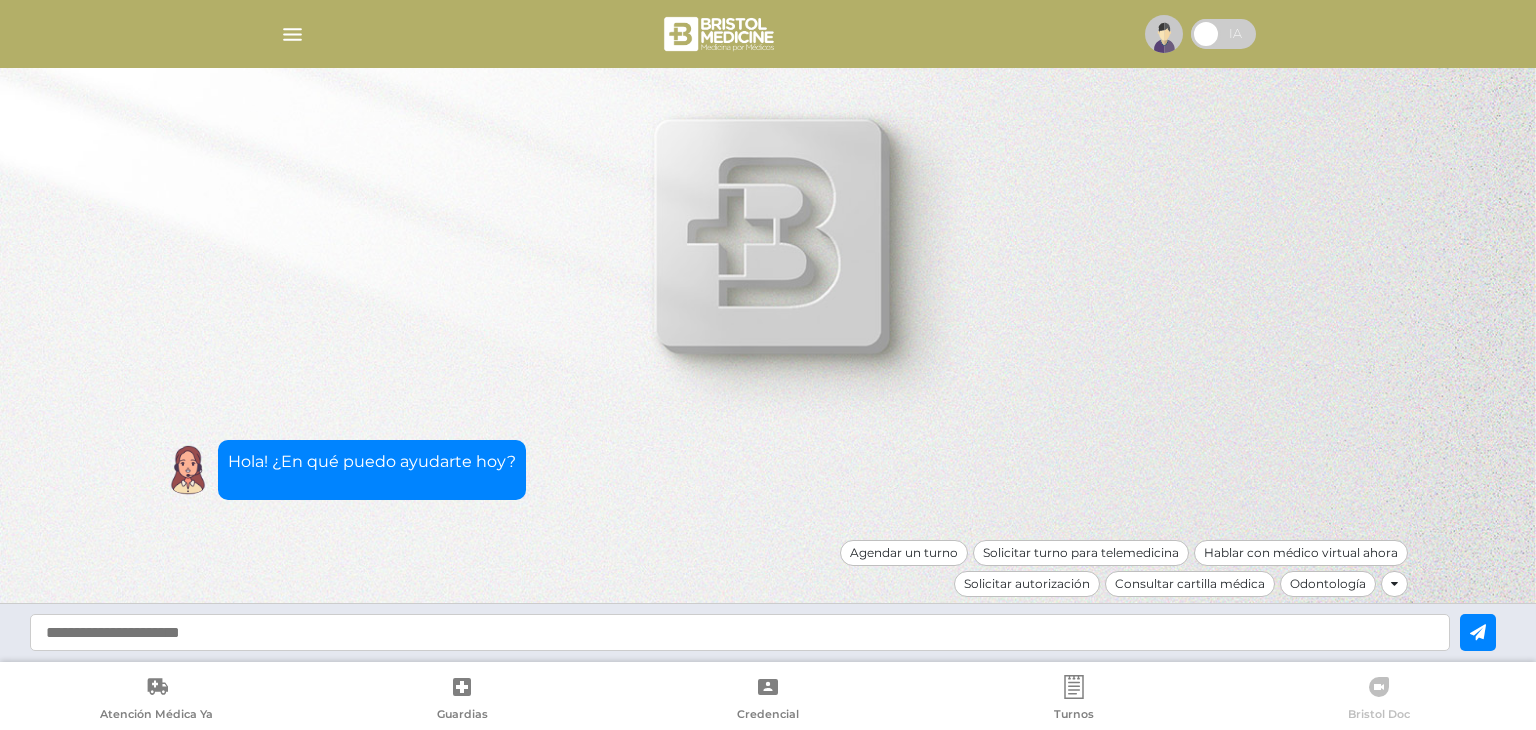 click on "Bristol Doc" at bounding box center (1379, 700) 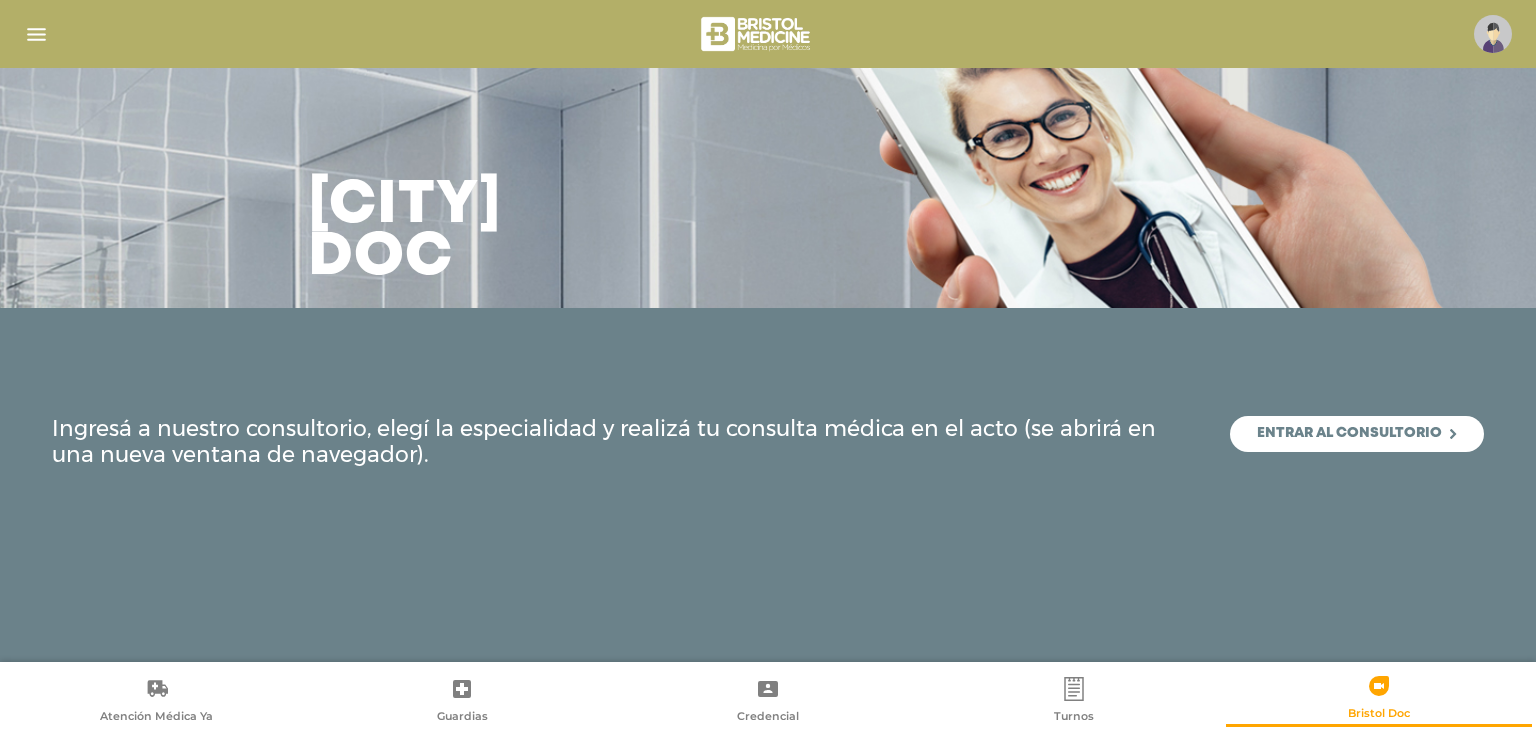 scroll, scrollTop: 0, scrollLeft: 0, axis: both 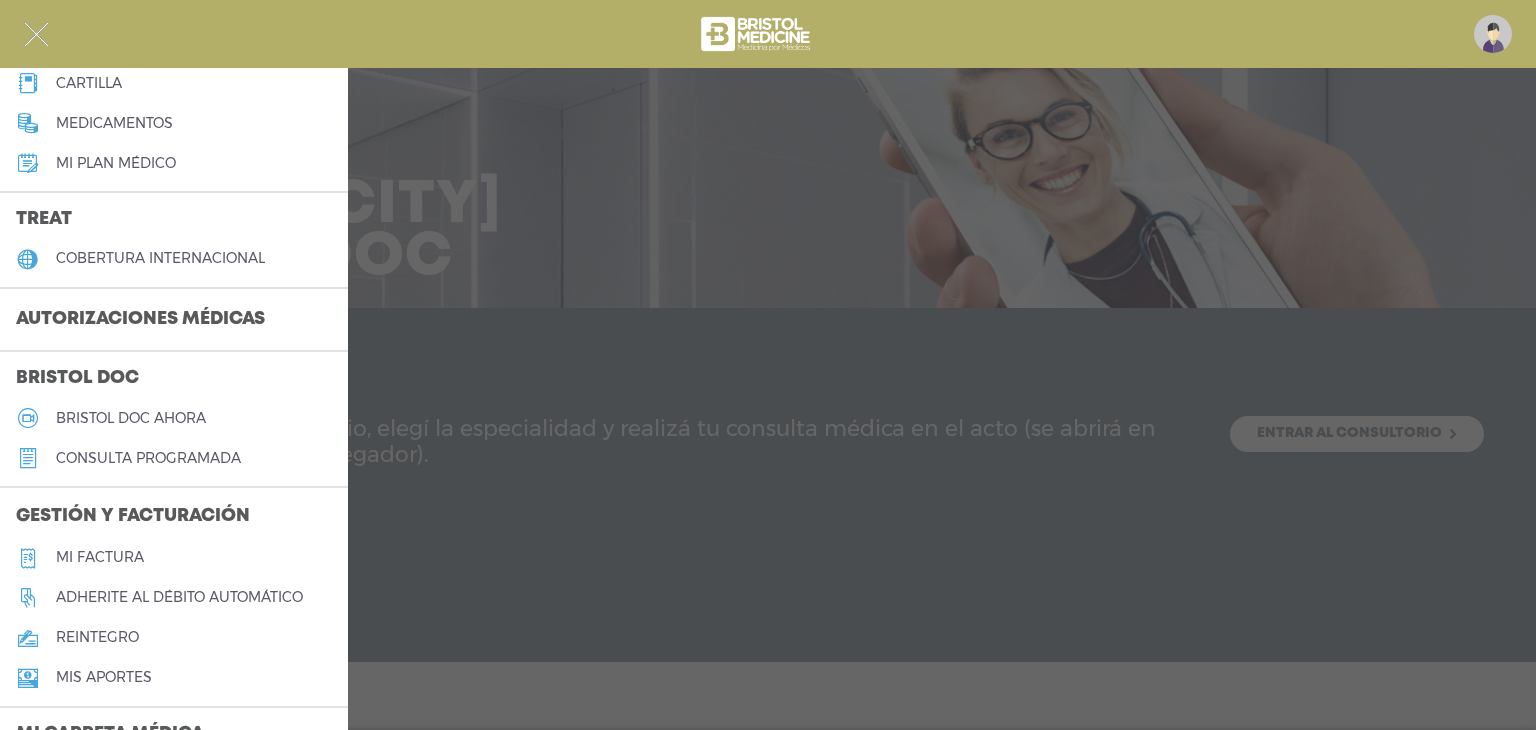 click on "Autorizaciones médicas" at bounding box center [140, 320] 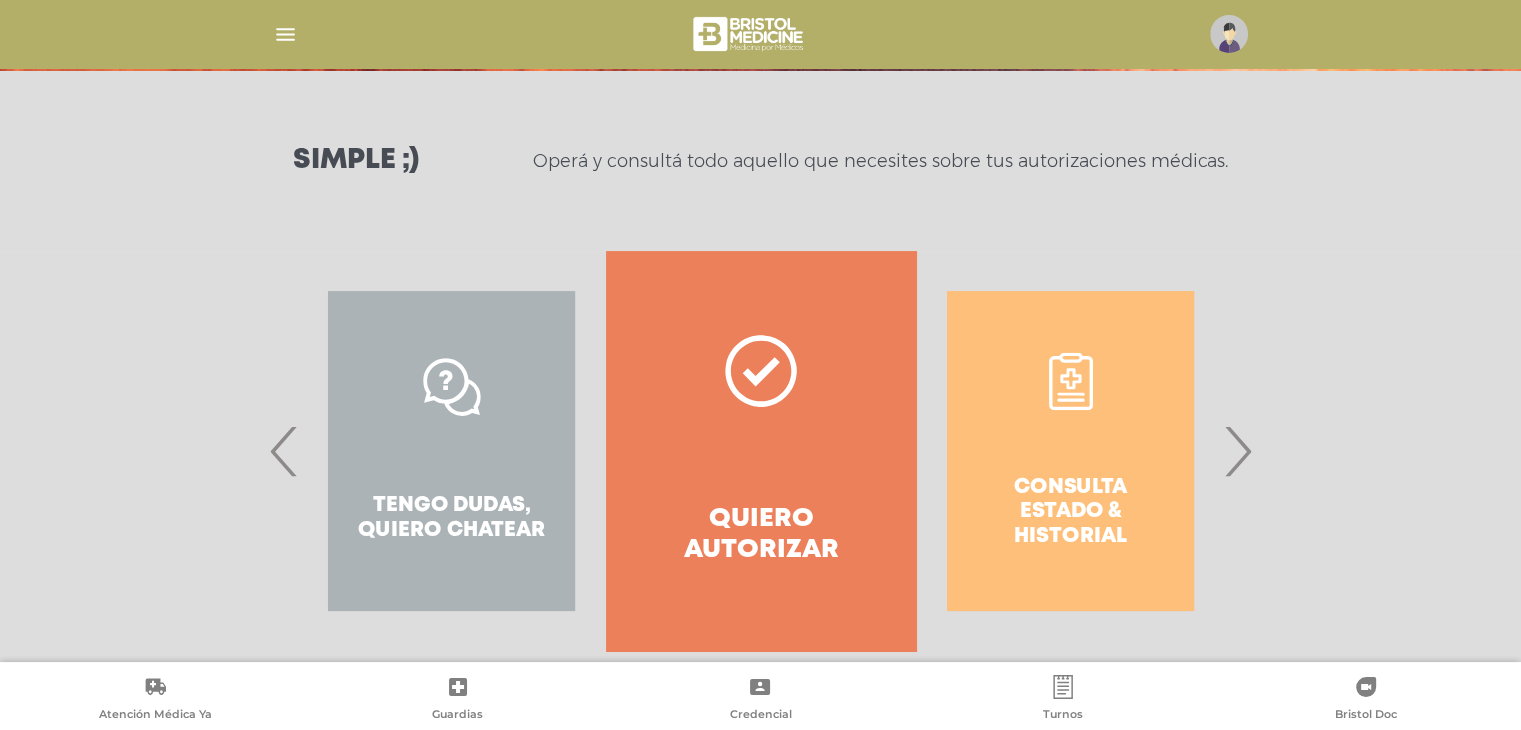 scroll, scrollTop: 274, scrollLeft: 0, axis: vertical 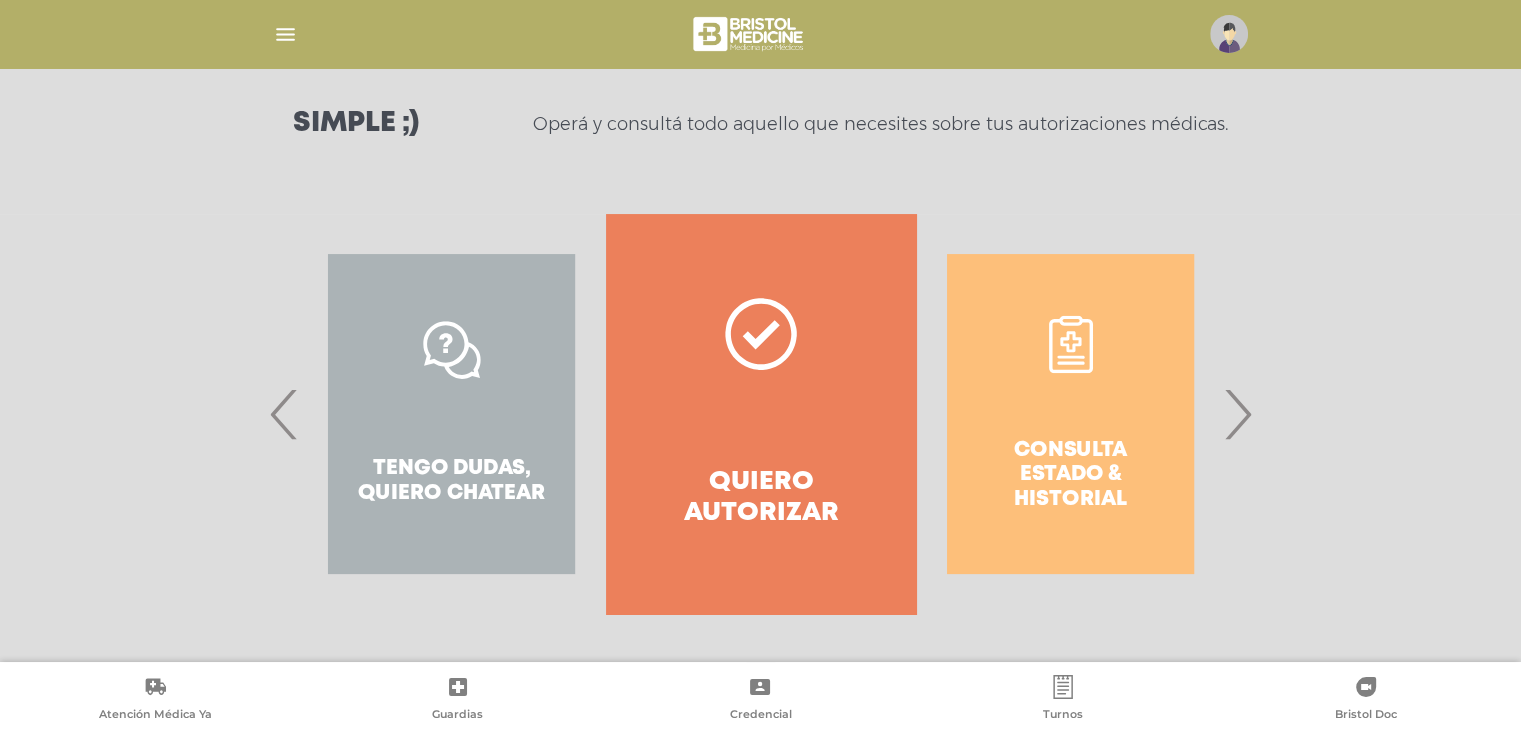 click on "Consulta estado & historial" at bounding box center (1070, 414) 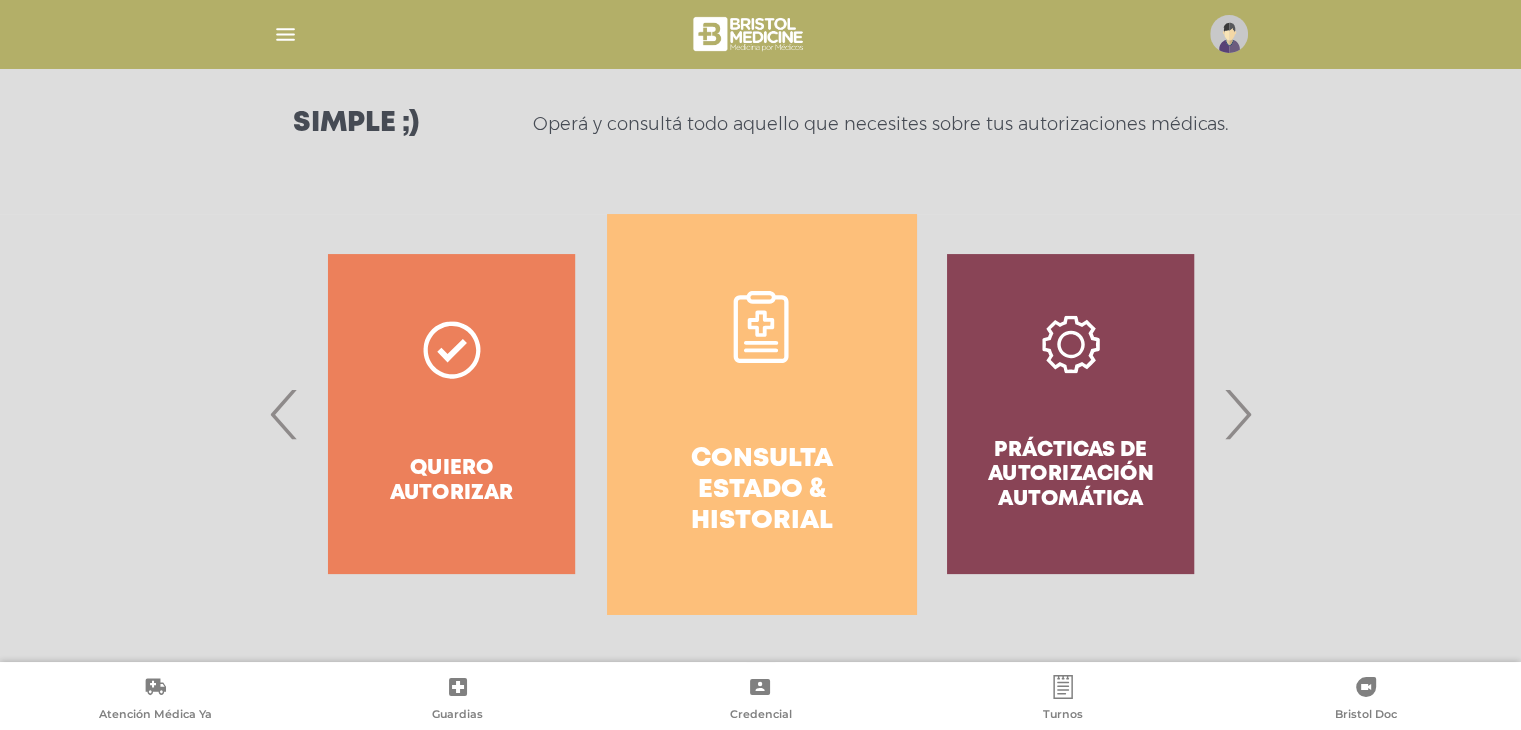click on "Consulta estado & historial" at bounding box center [761, 491] 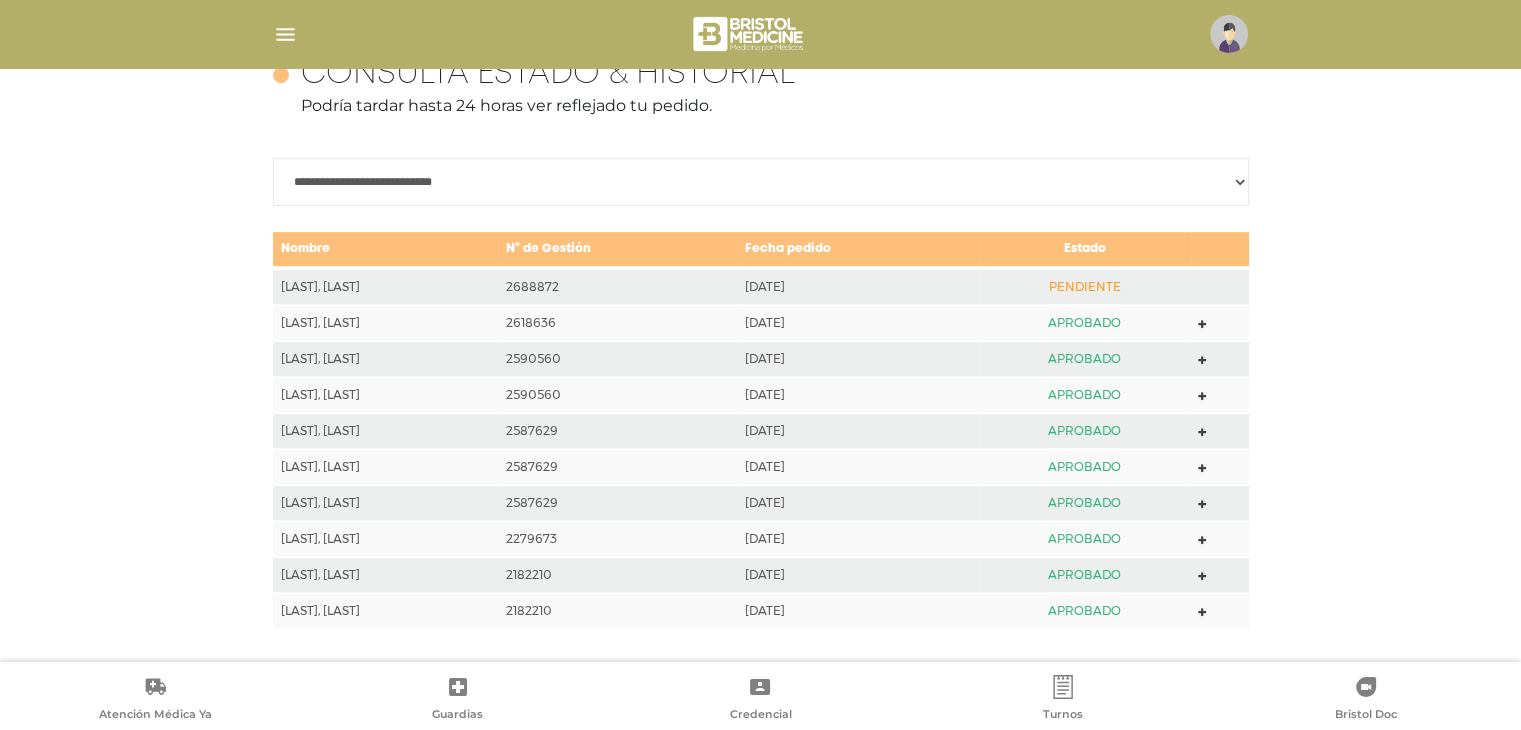 scroll, scrollTop: 816, scrollLeft: 0, axis: vertical 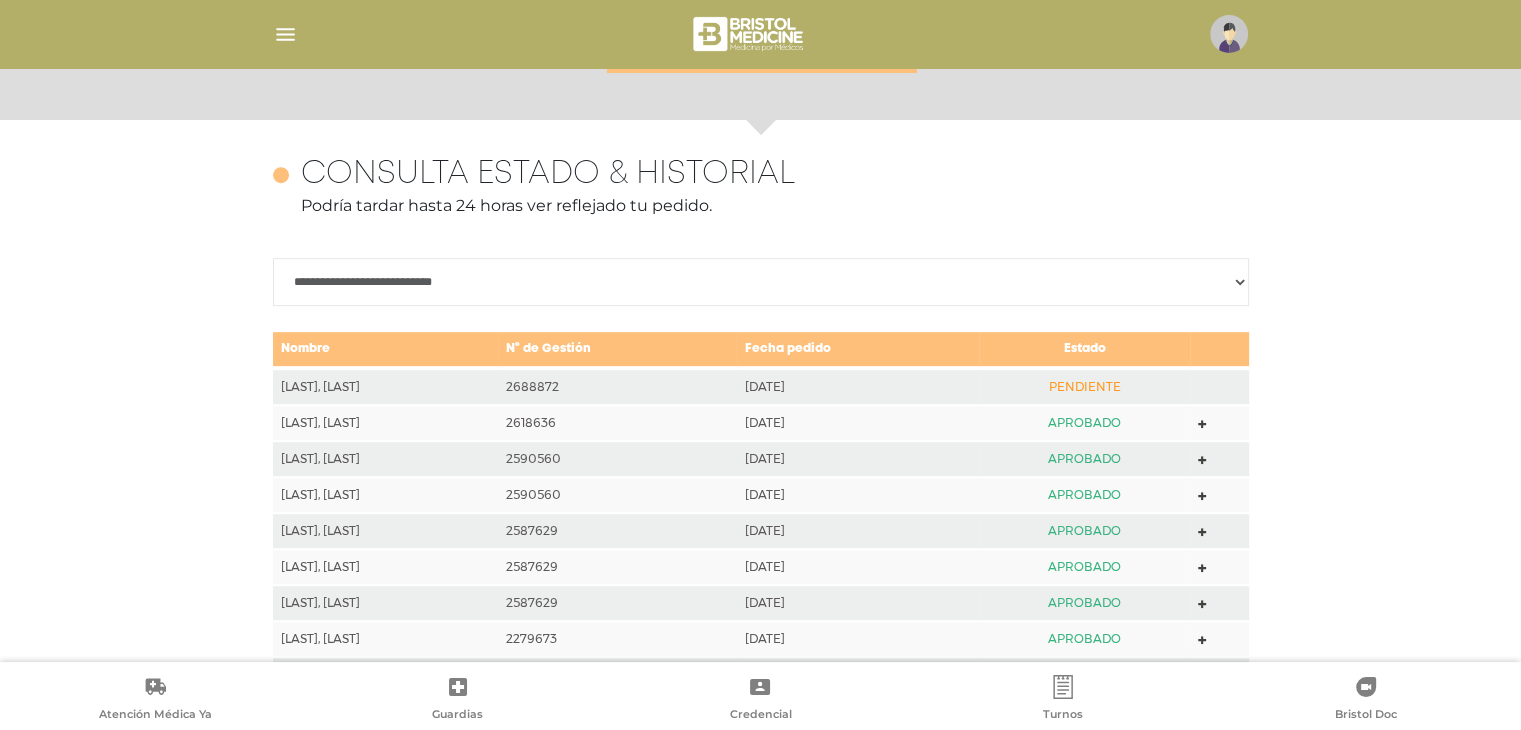 click on "**********" at bounding box center (761, 282) 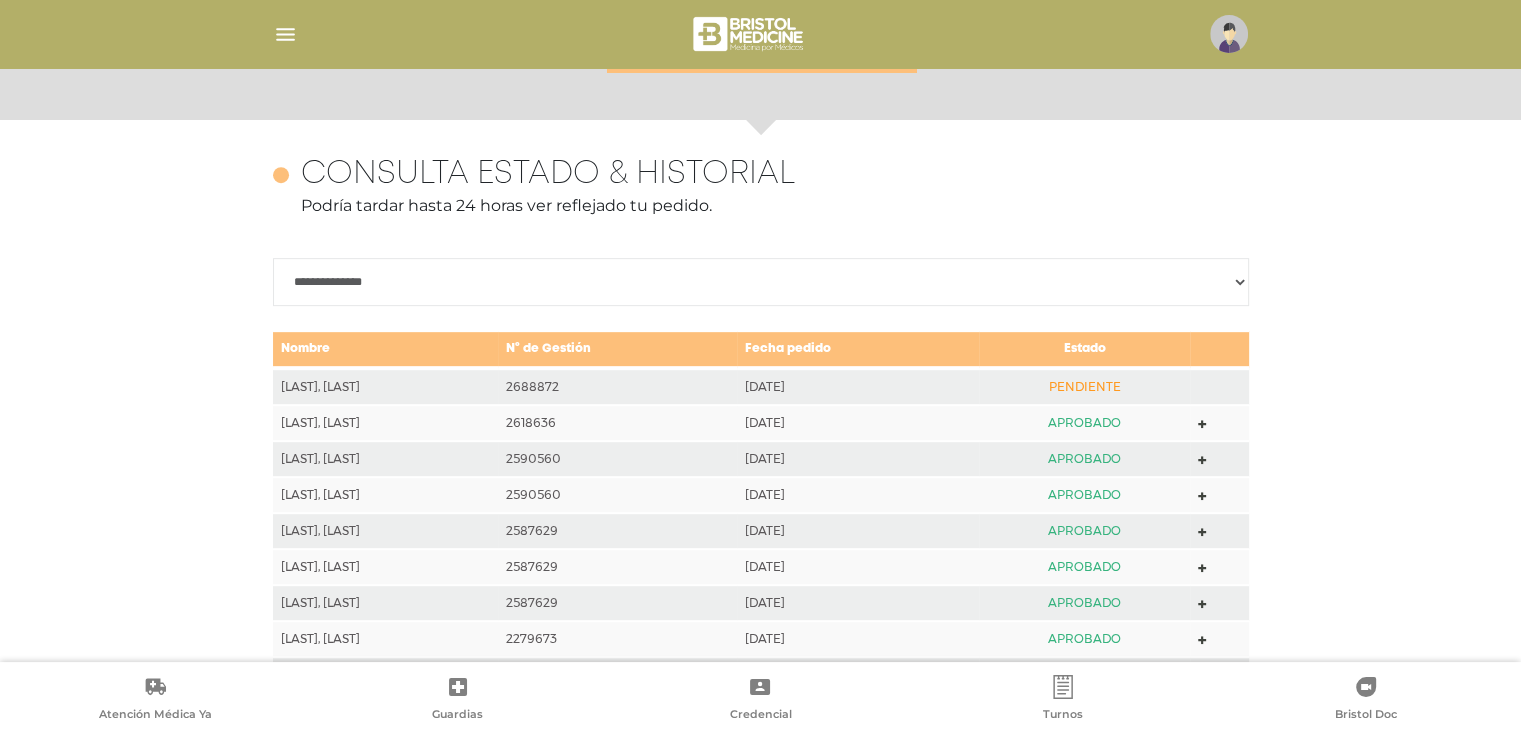 click on "**********" at bounding box center [761, 282] 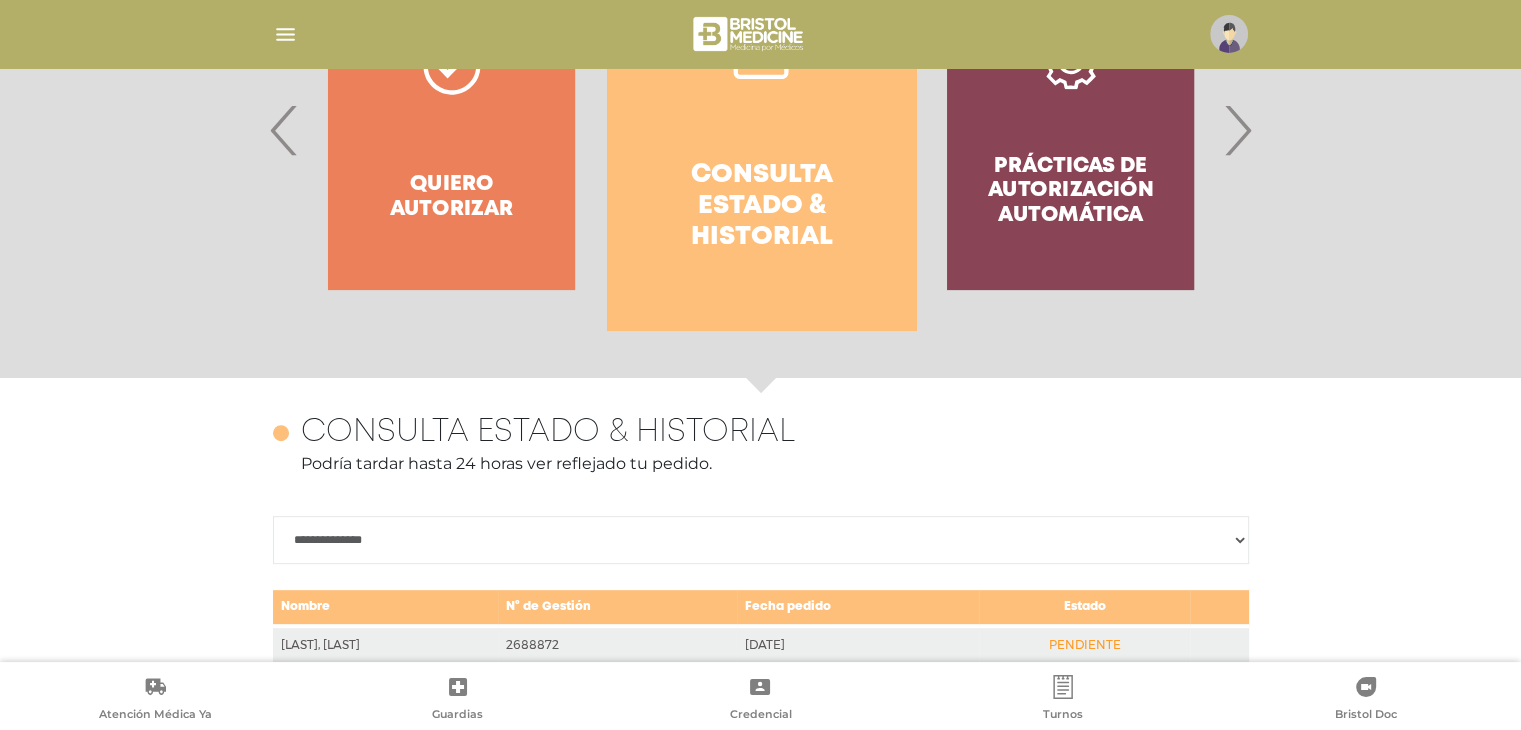 scroll, scrollTop: 600, scrollLeft: 0, axis: vertical 